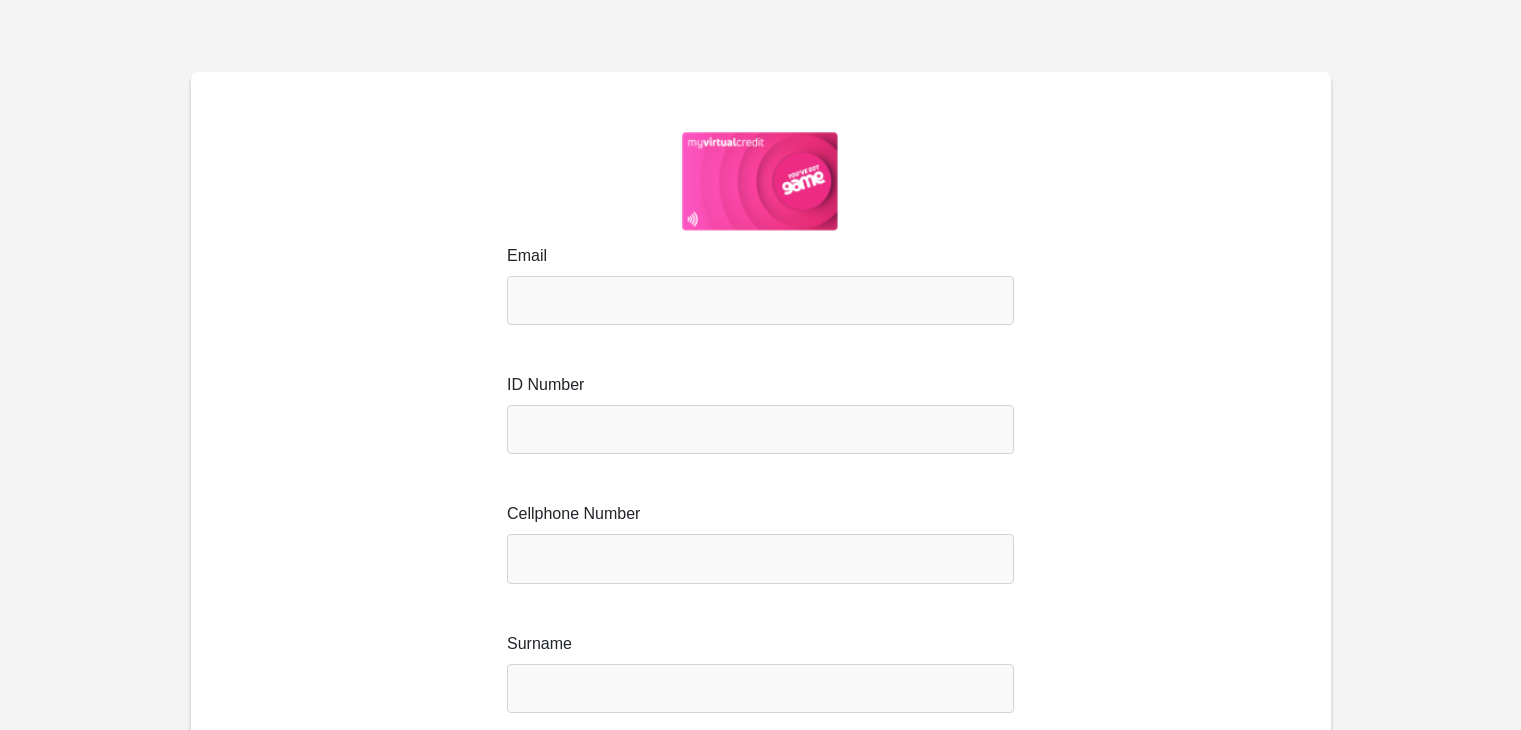 scroll, scrollTop: 0, scrollLeft: 0, axis: both 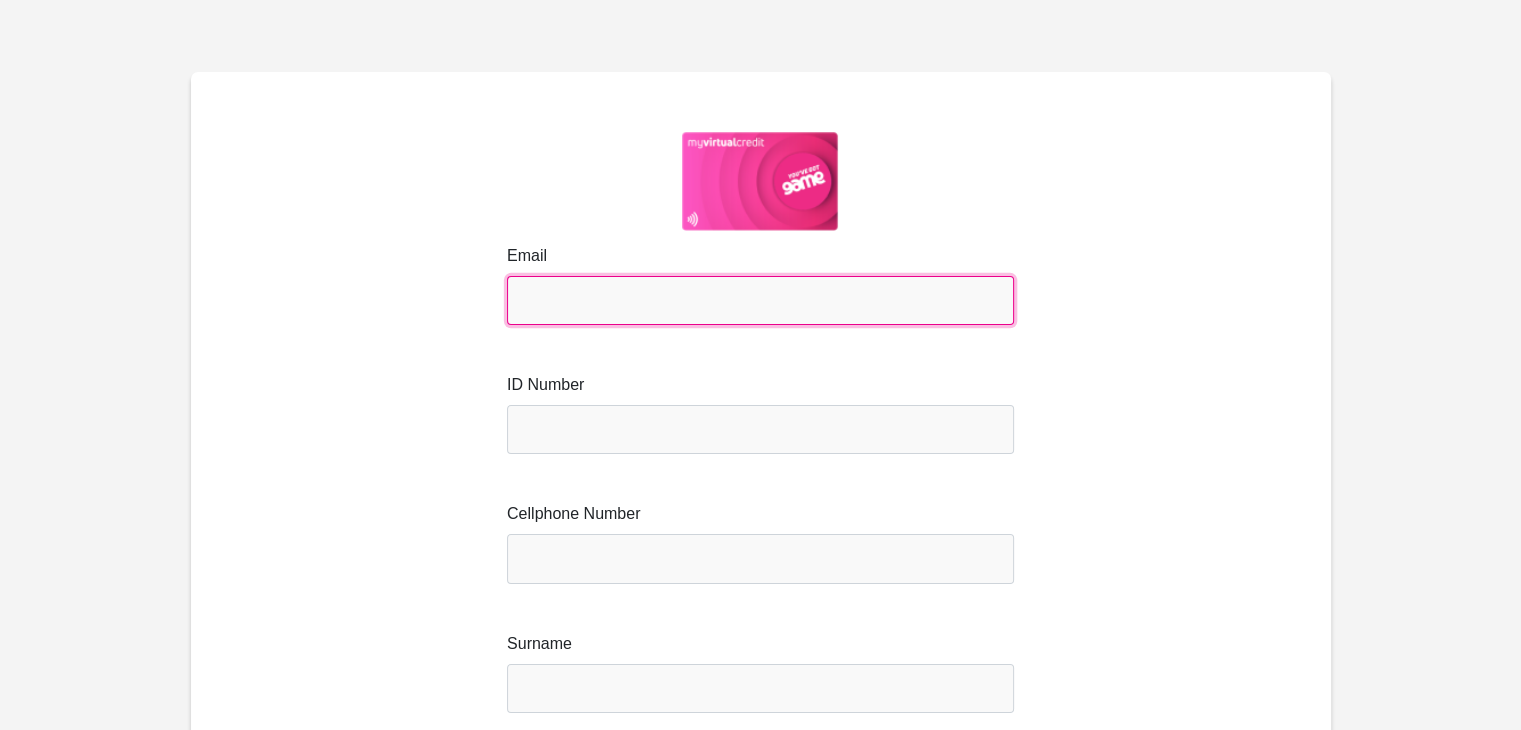 click on "Email" at bounding box center (760, 300) 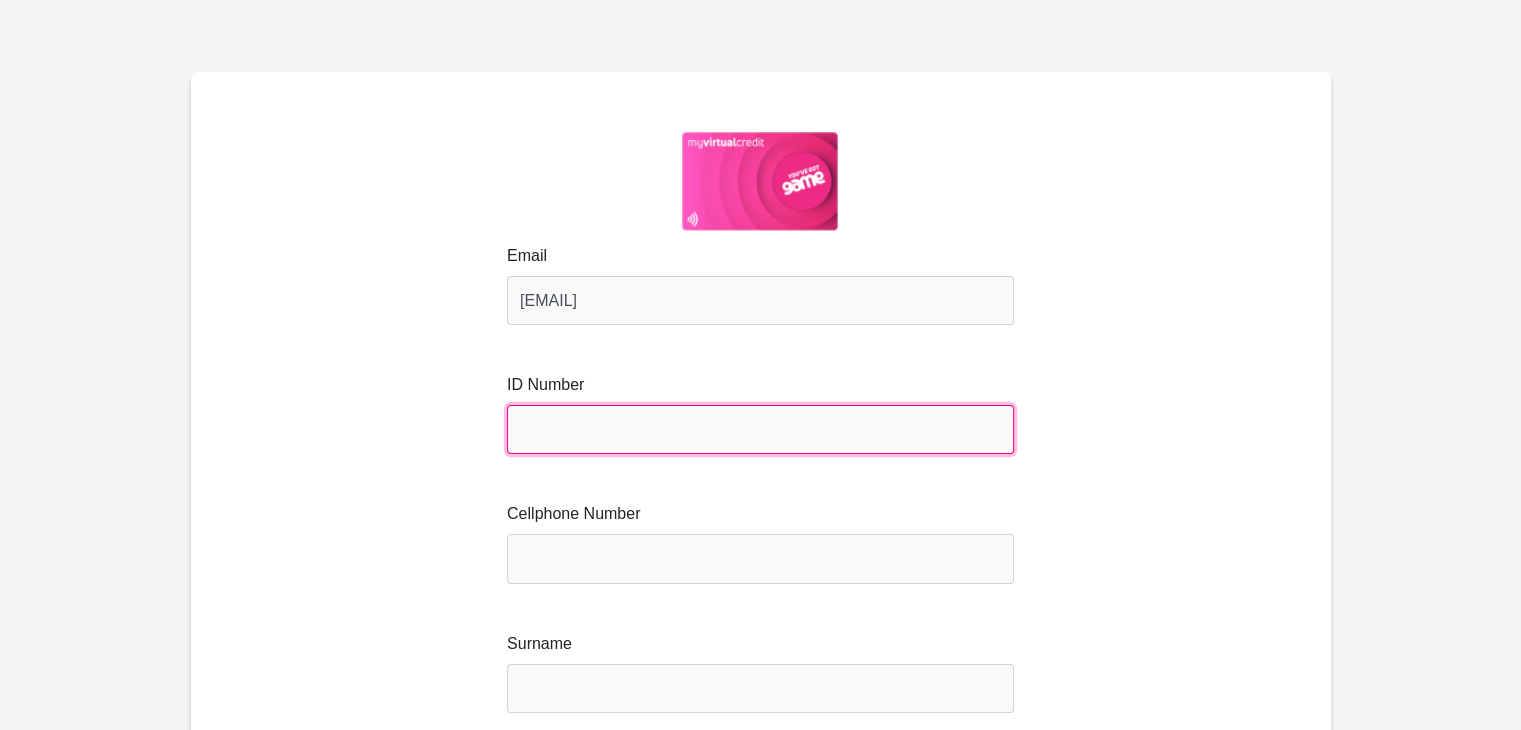 click at bounding box center (760, 429) 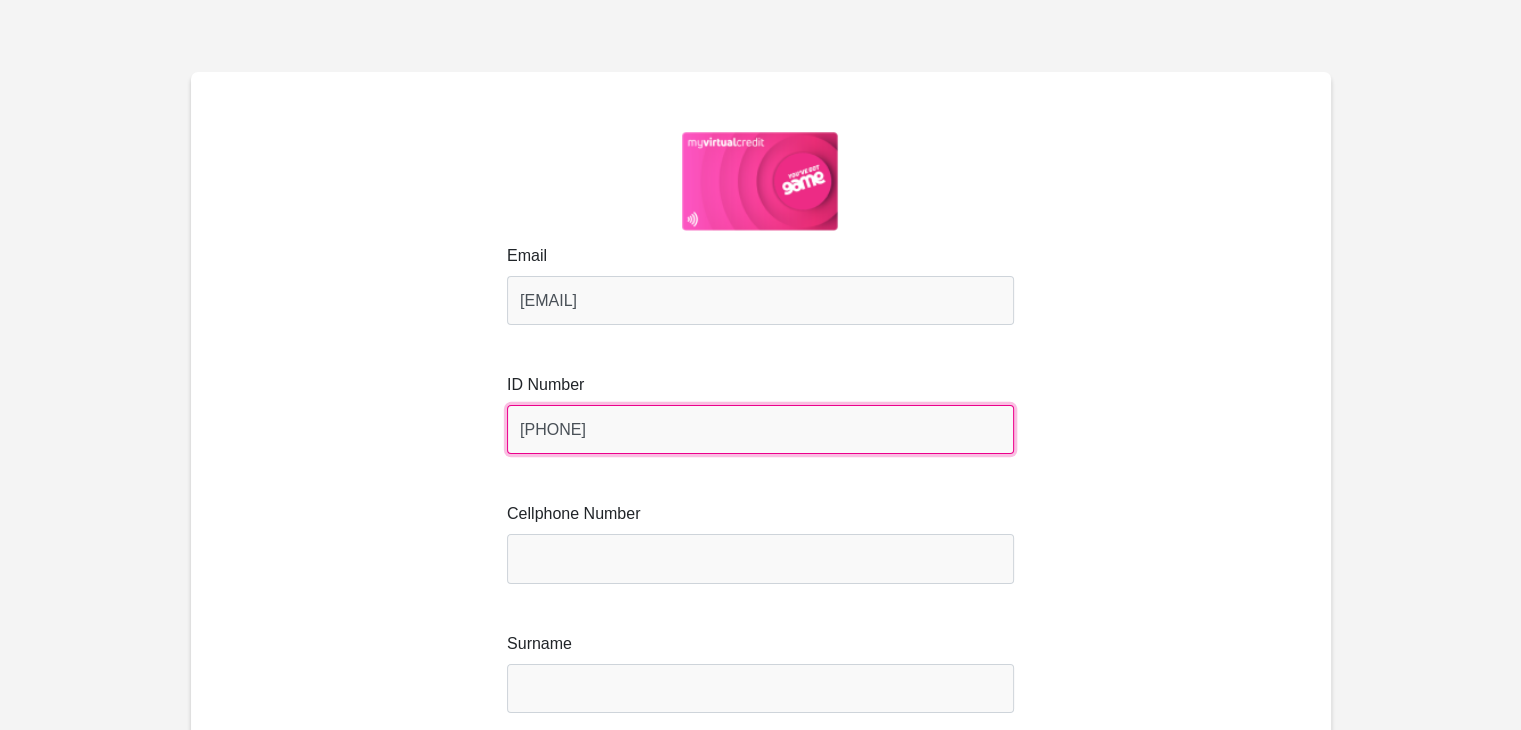 type on "[PHONE]" 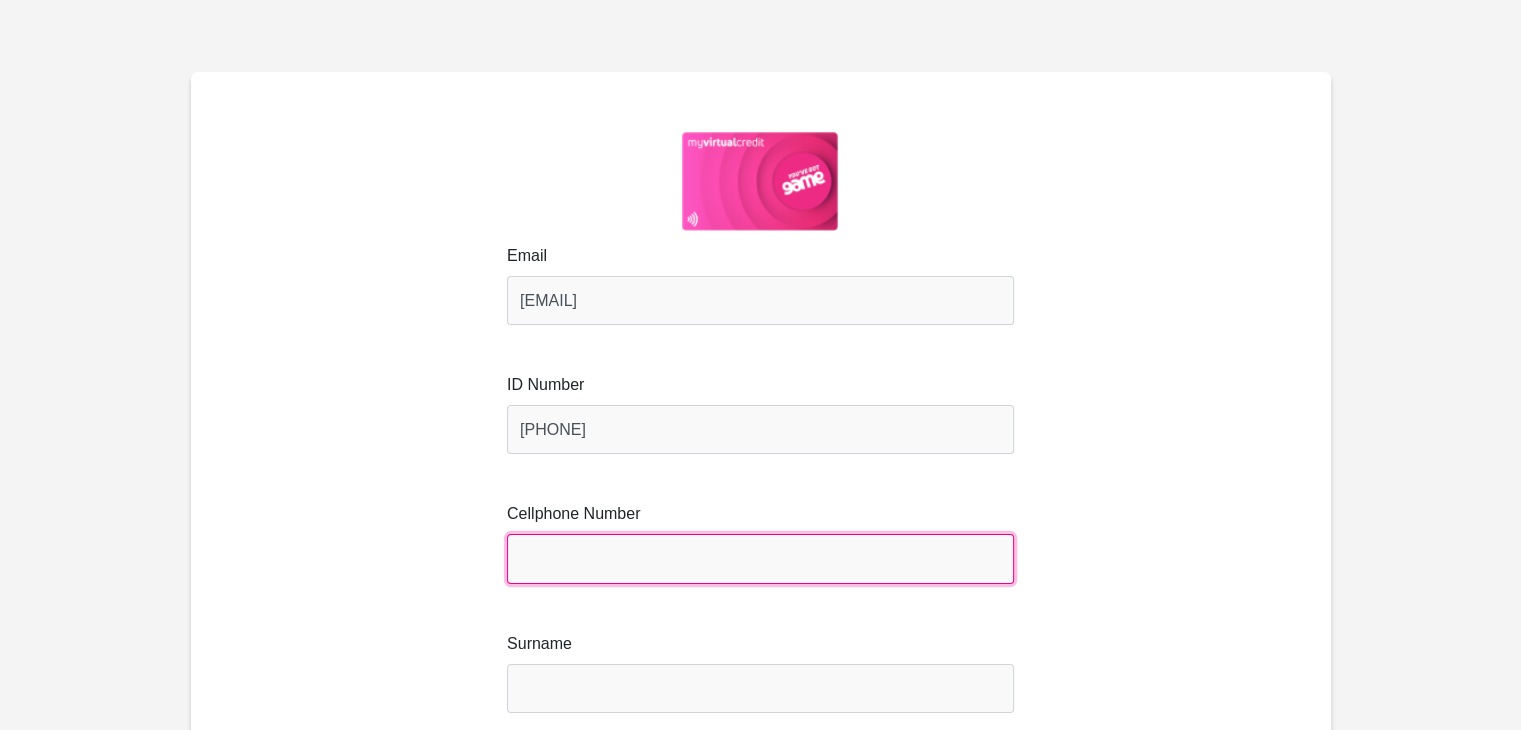click on "Cellphone Number" at bounding box center (760, 558) 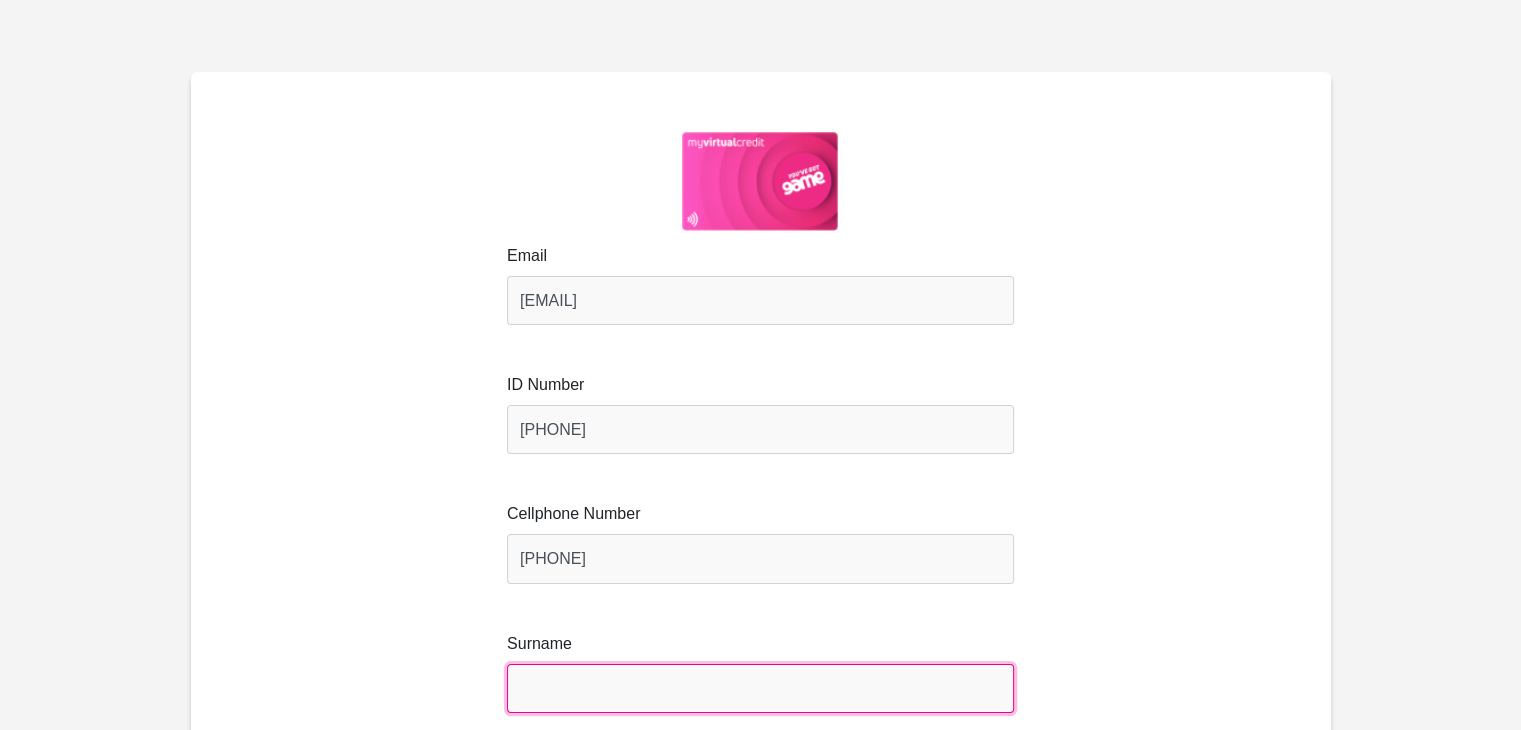 type on "[LAST]" 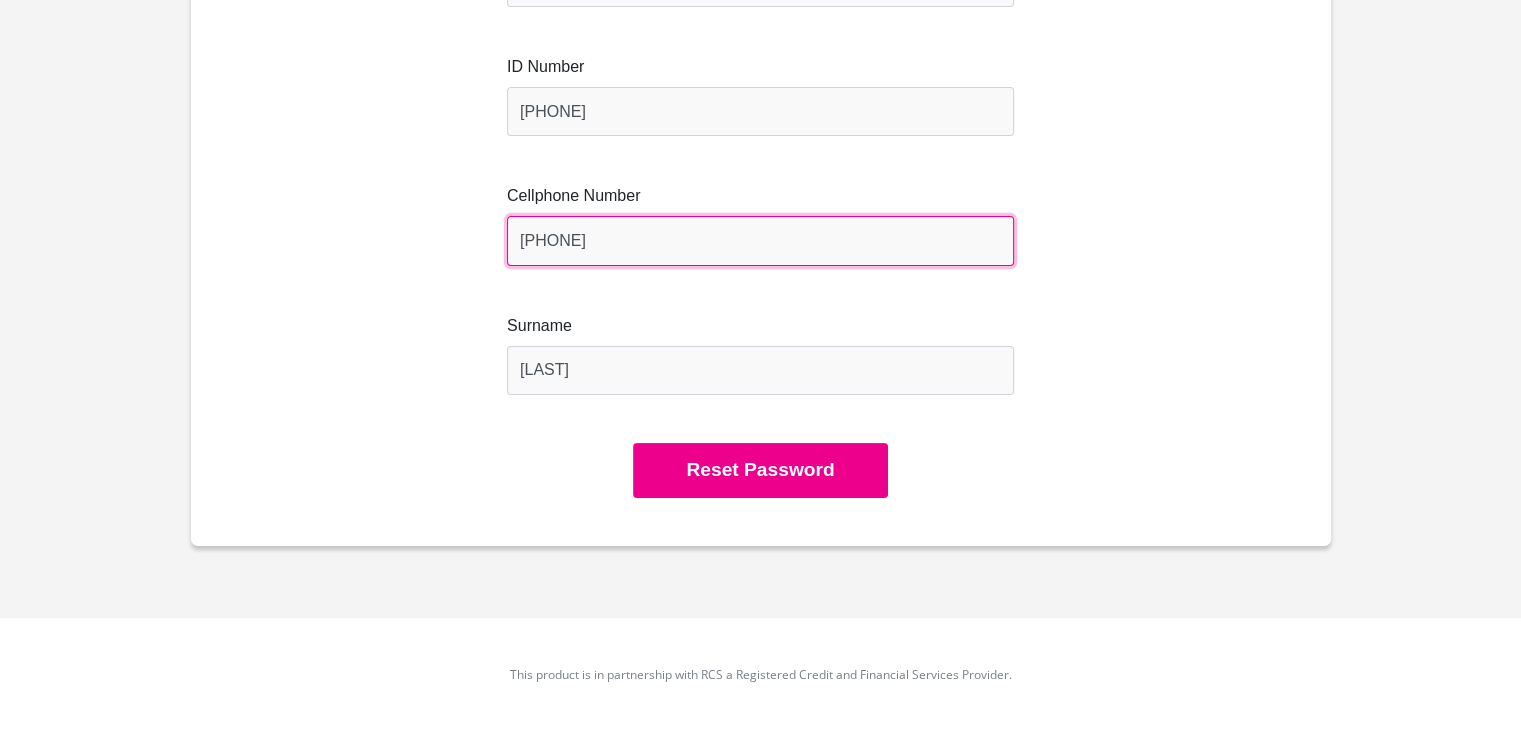 scroll, scrollTop: 319, scrollLeft: 0, axis: vertical 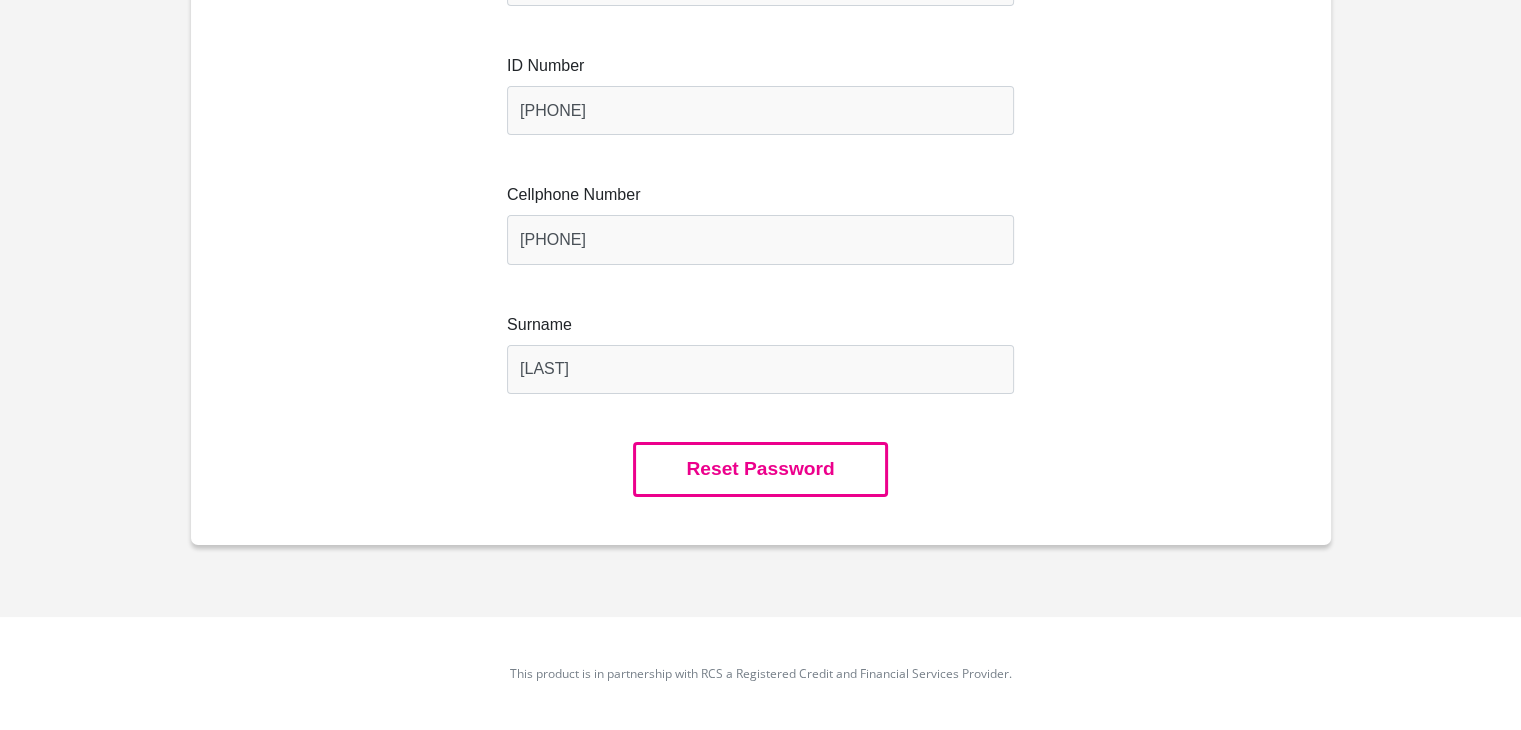 click on "Reset Password" at bounding box center [760, 469] 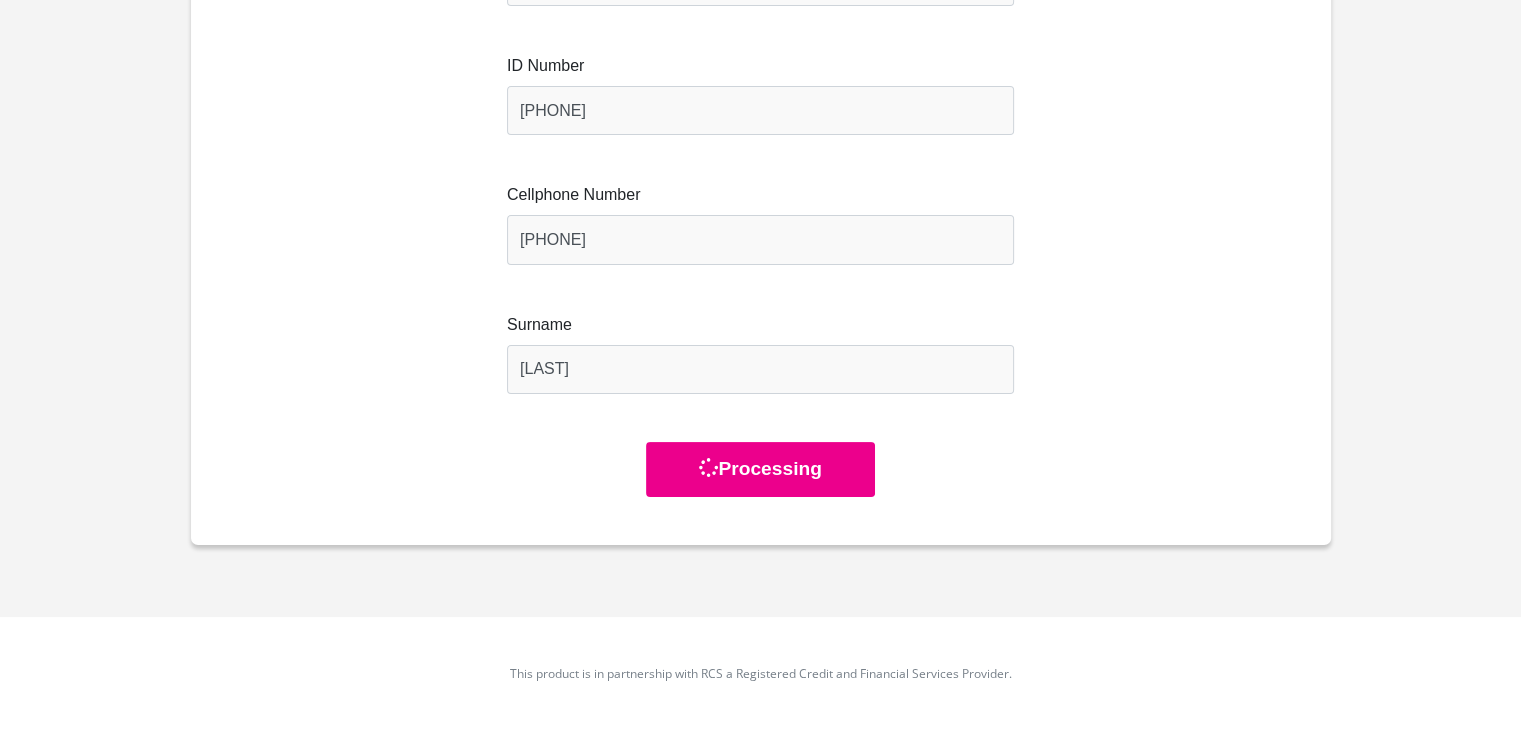 scroll, scrollTop: 0, scrollLeft: 0, axis: both 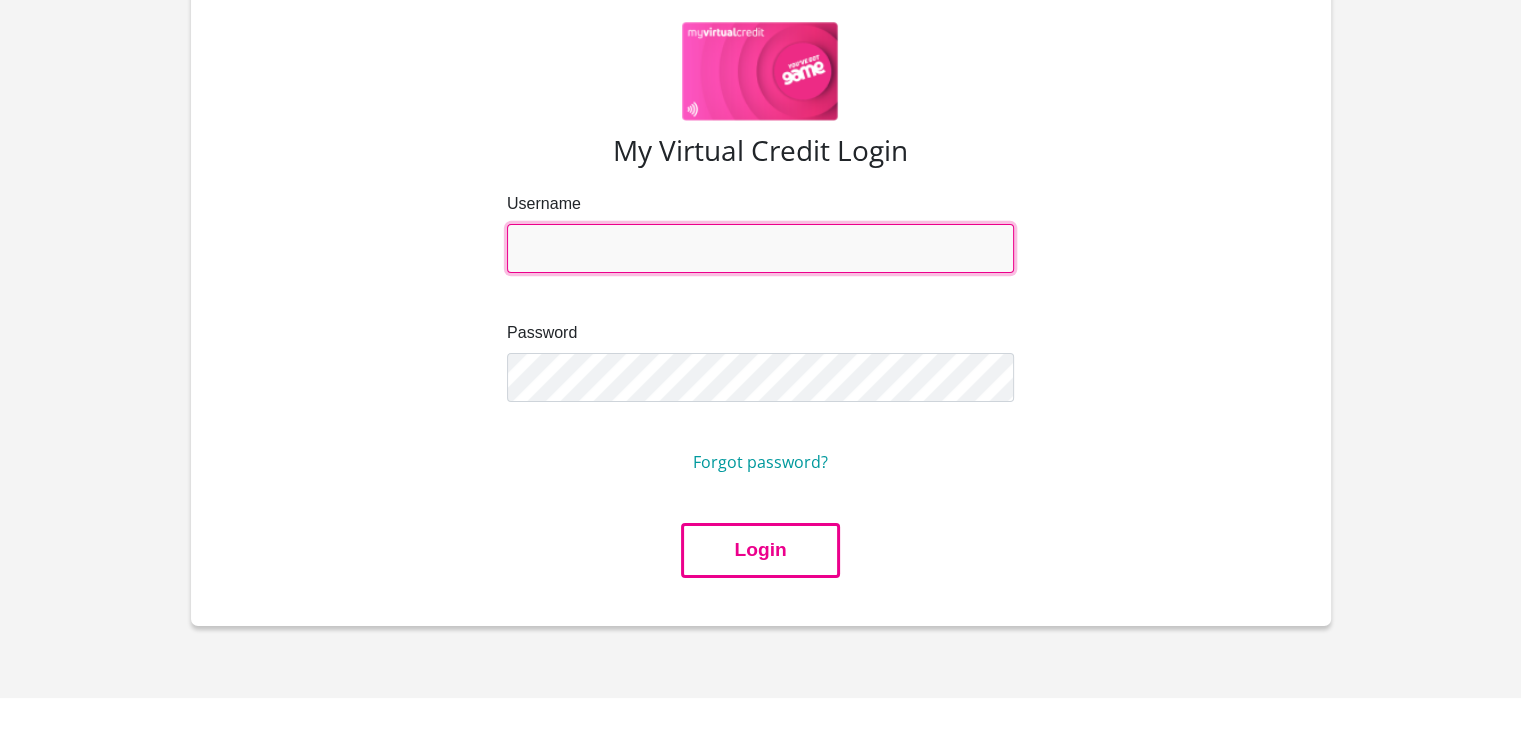 type on "[EMAIL]" 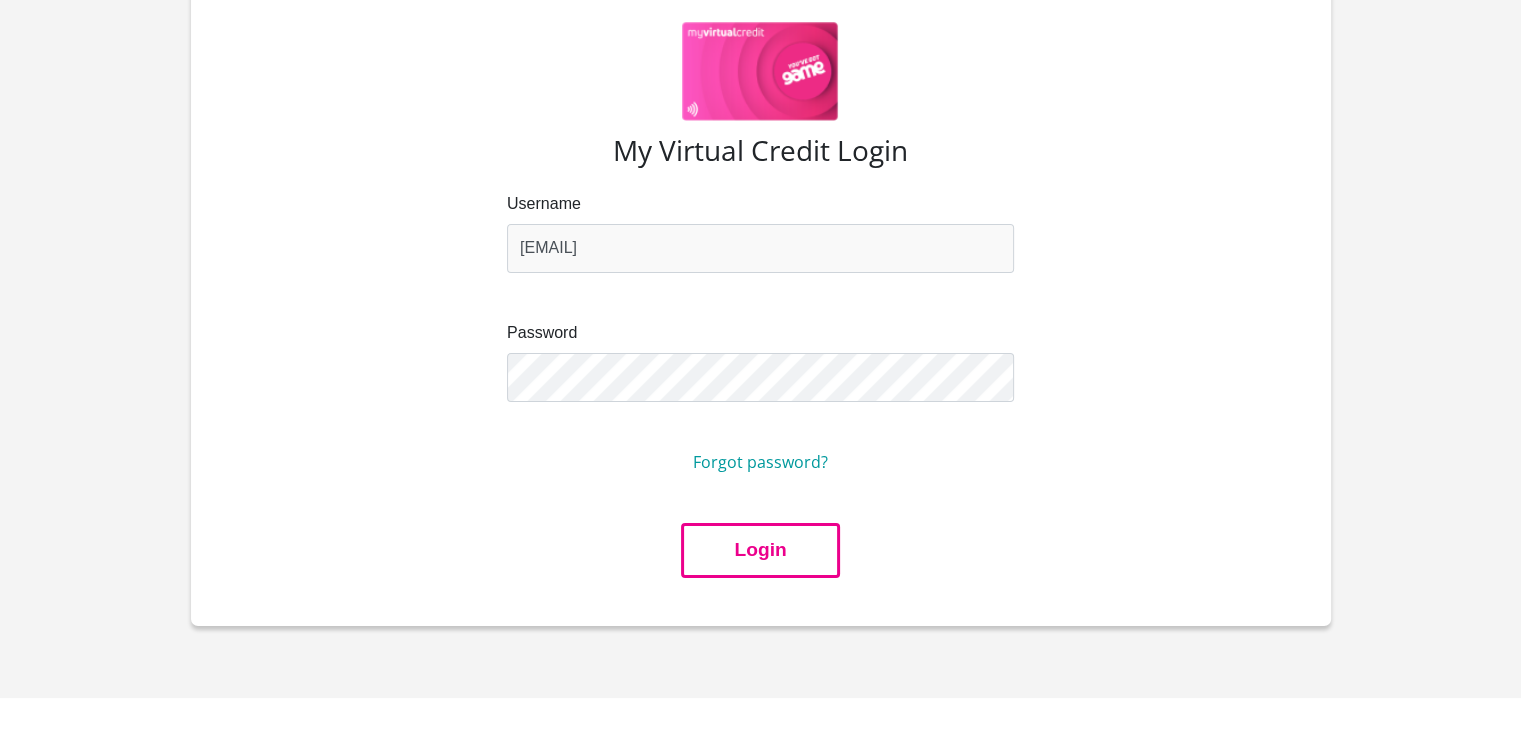 click on "Login" at bounding box center (760, 550) 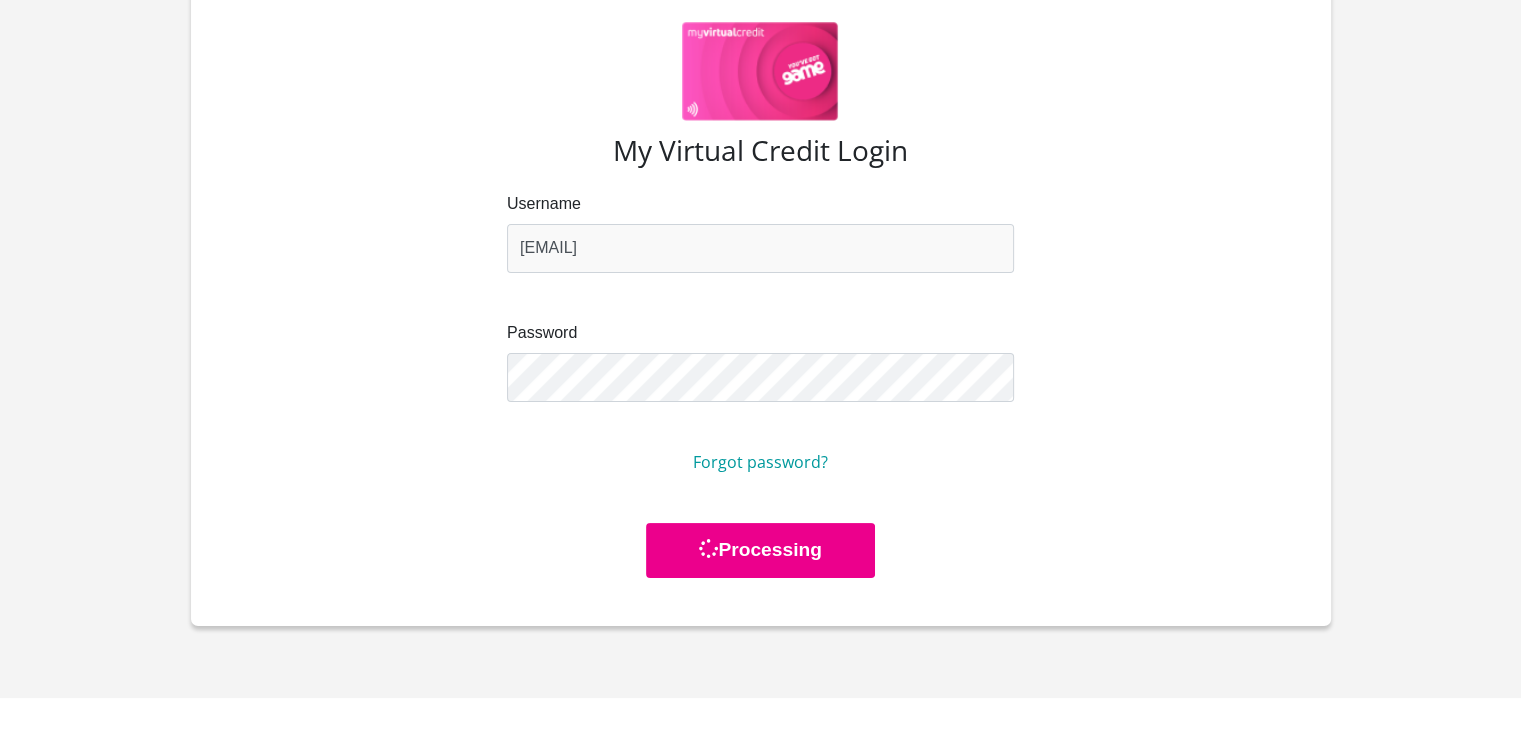 scroll, scrollTop: 0, scrollLeft: 0, axis: both 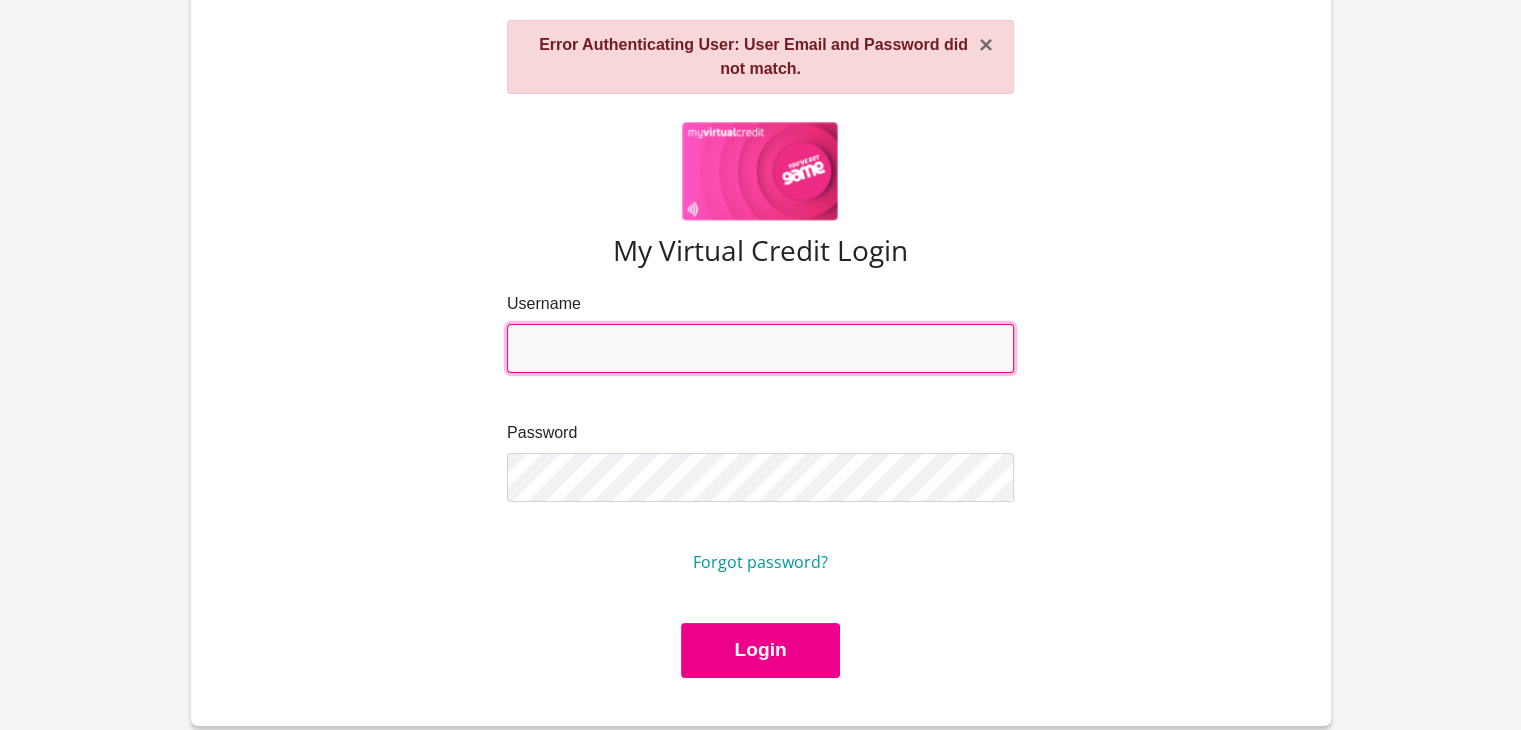 type on "[EMAIL]" 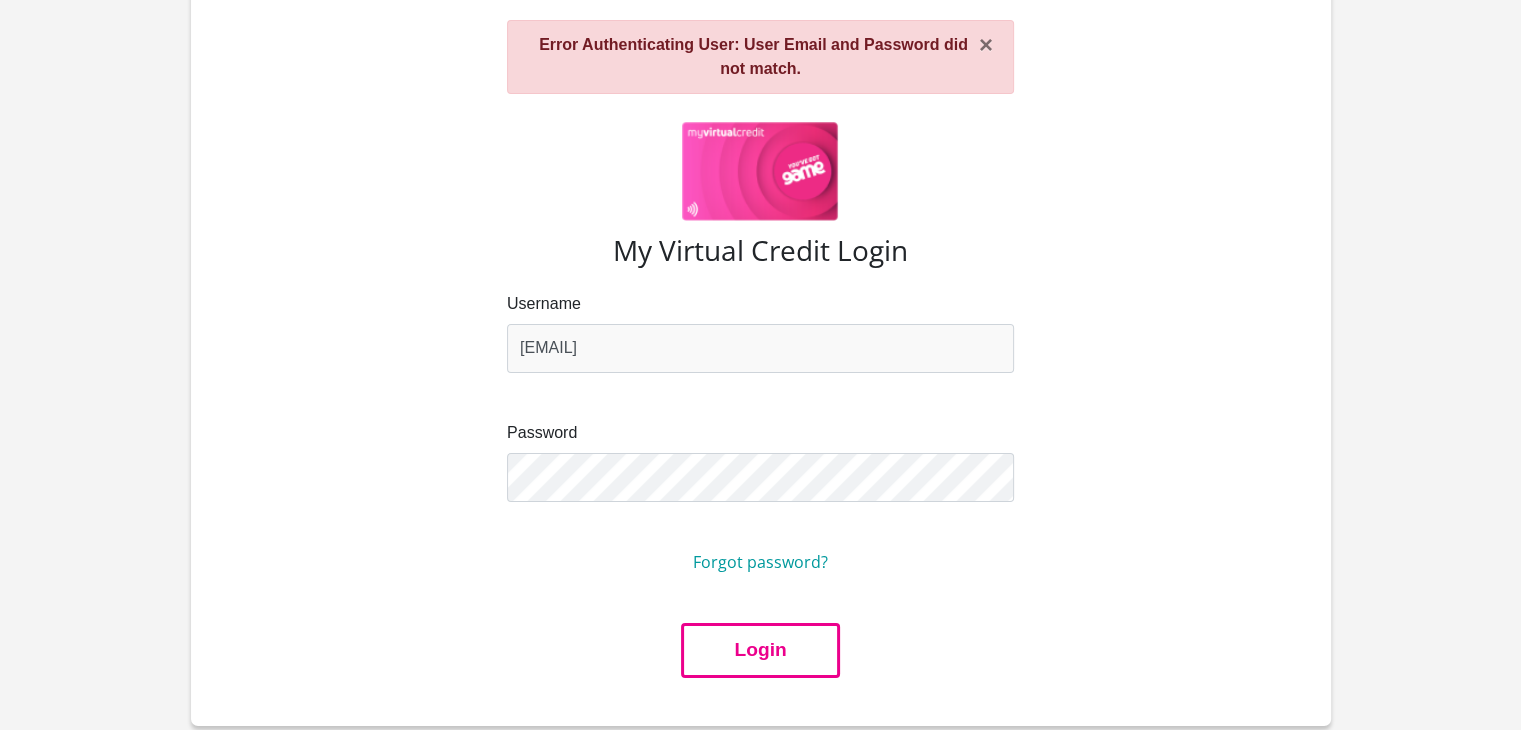 click on "Login" at bounding box center (760, 650) 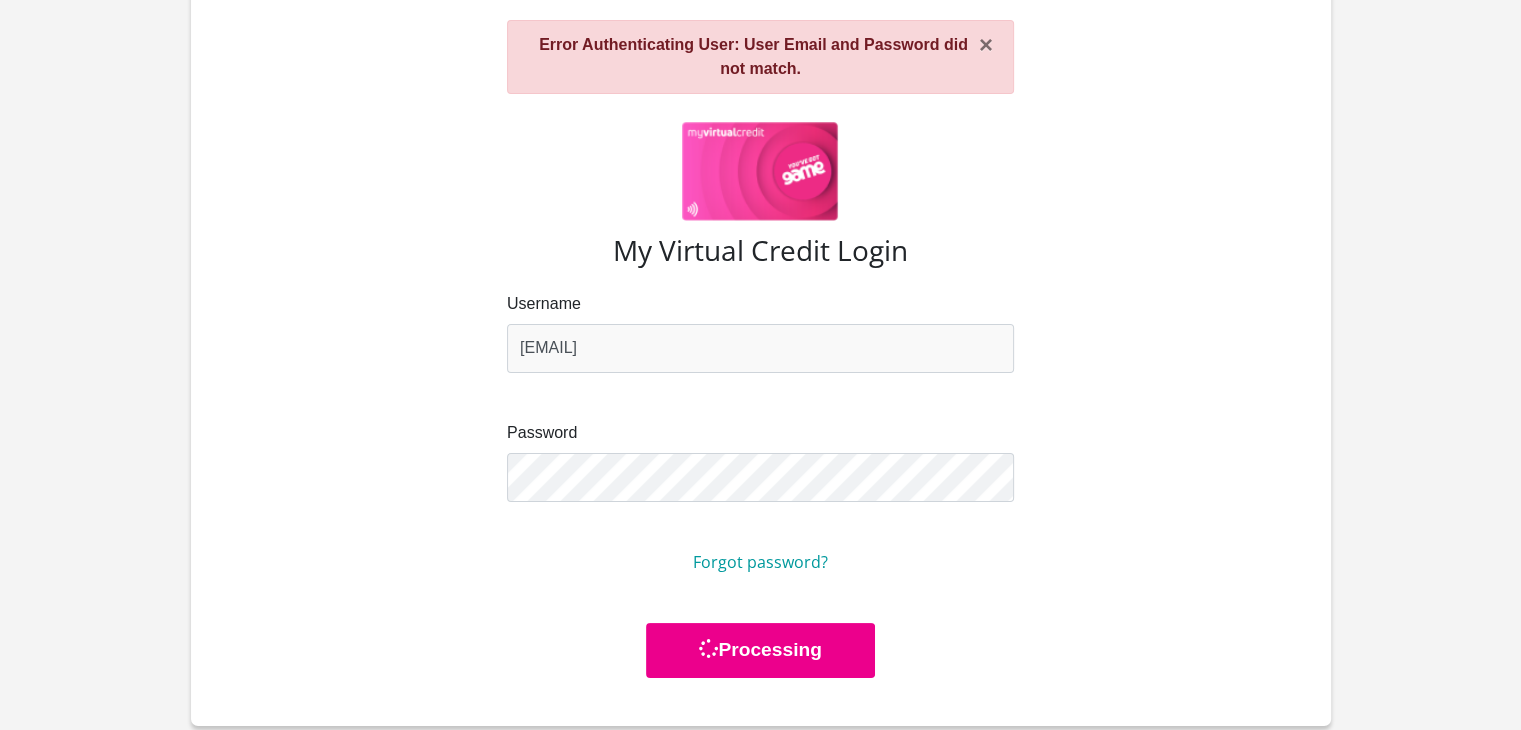 scroll, scrollTop: 0, scrollLeft: 0, axis: both 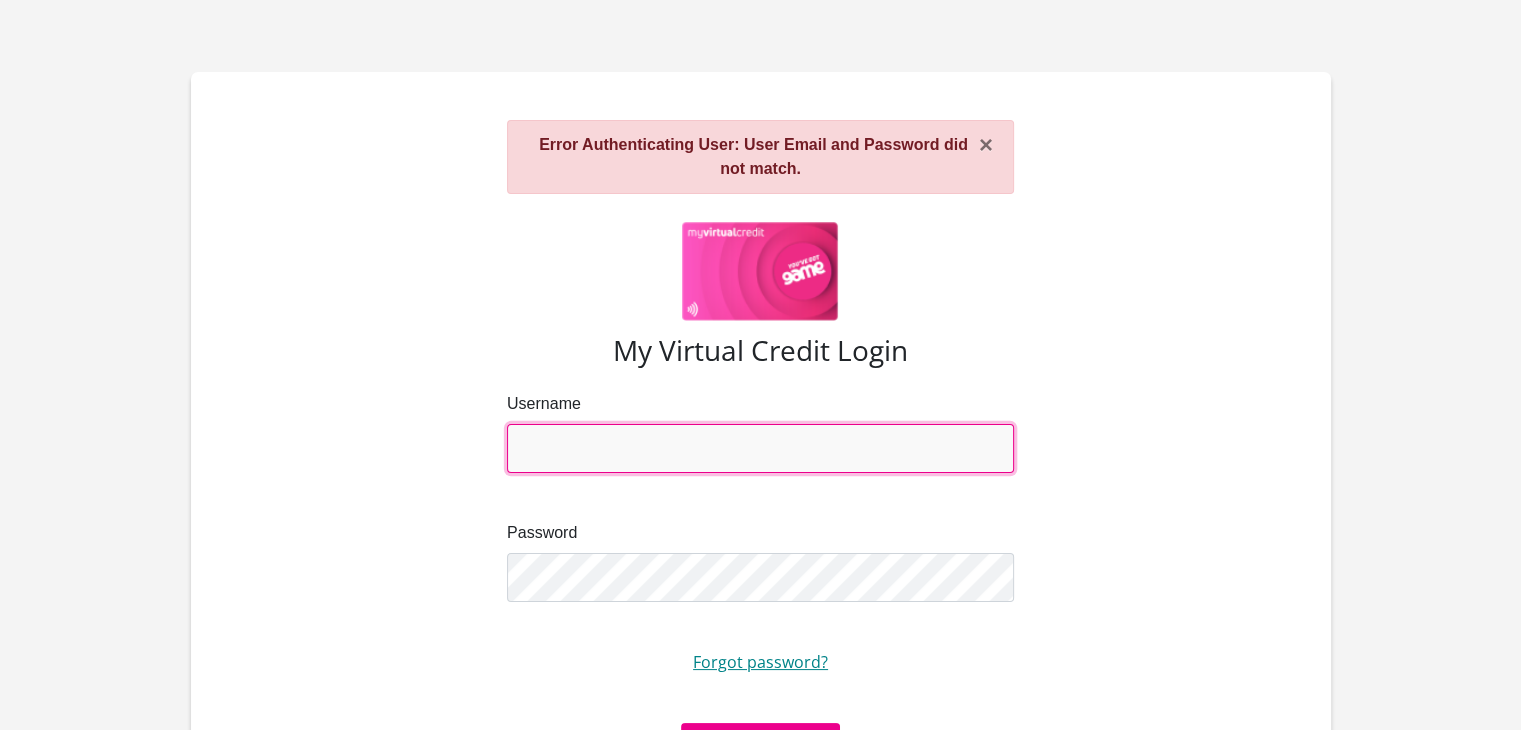 type on "[EMAIL]" 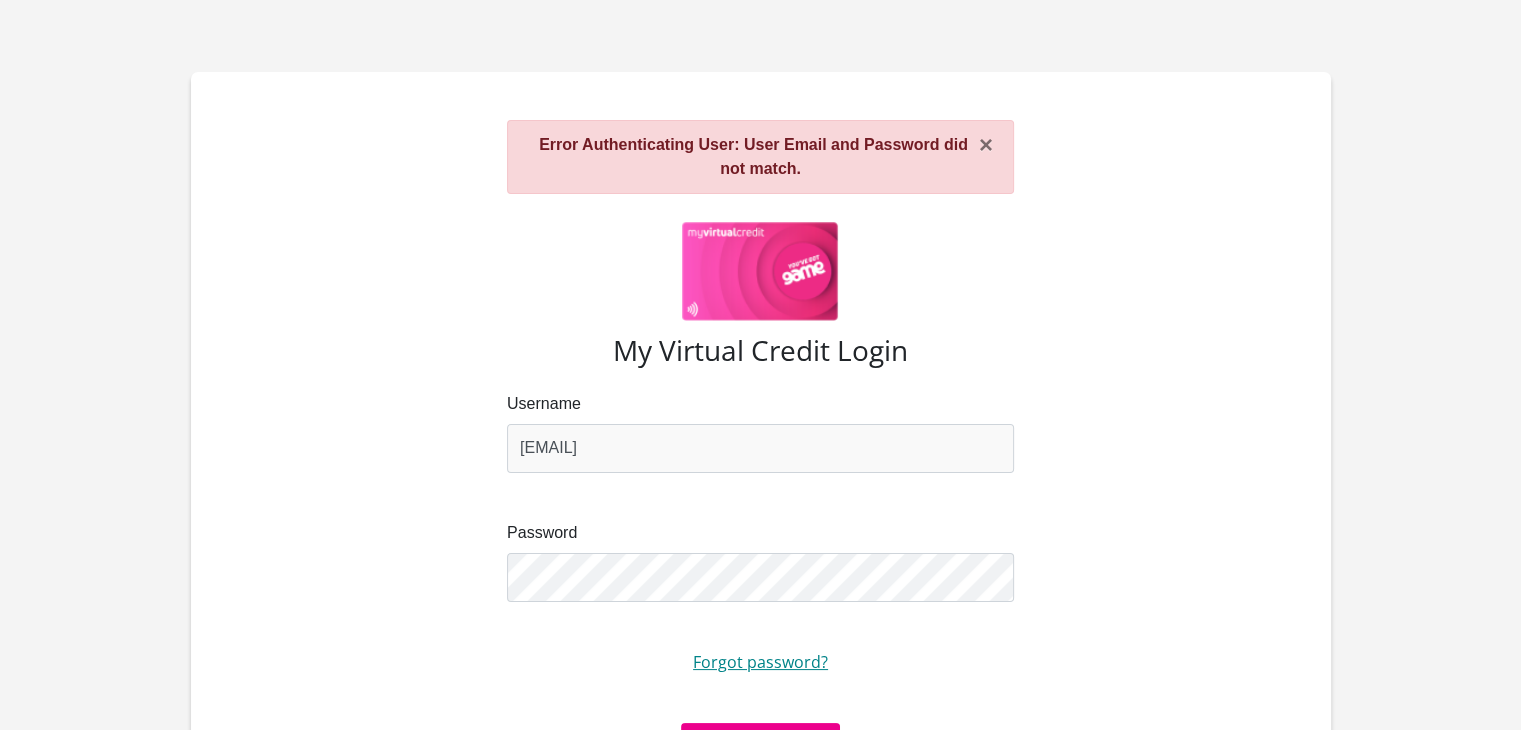 click on "Forgot password?" at bounding box center (760, 662) 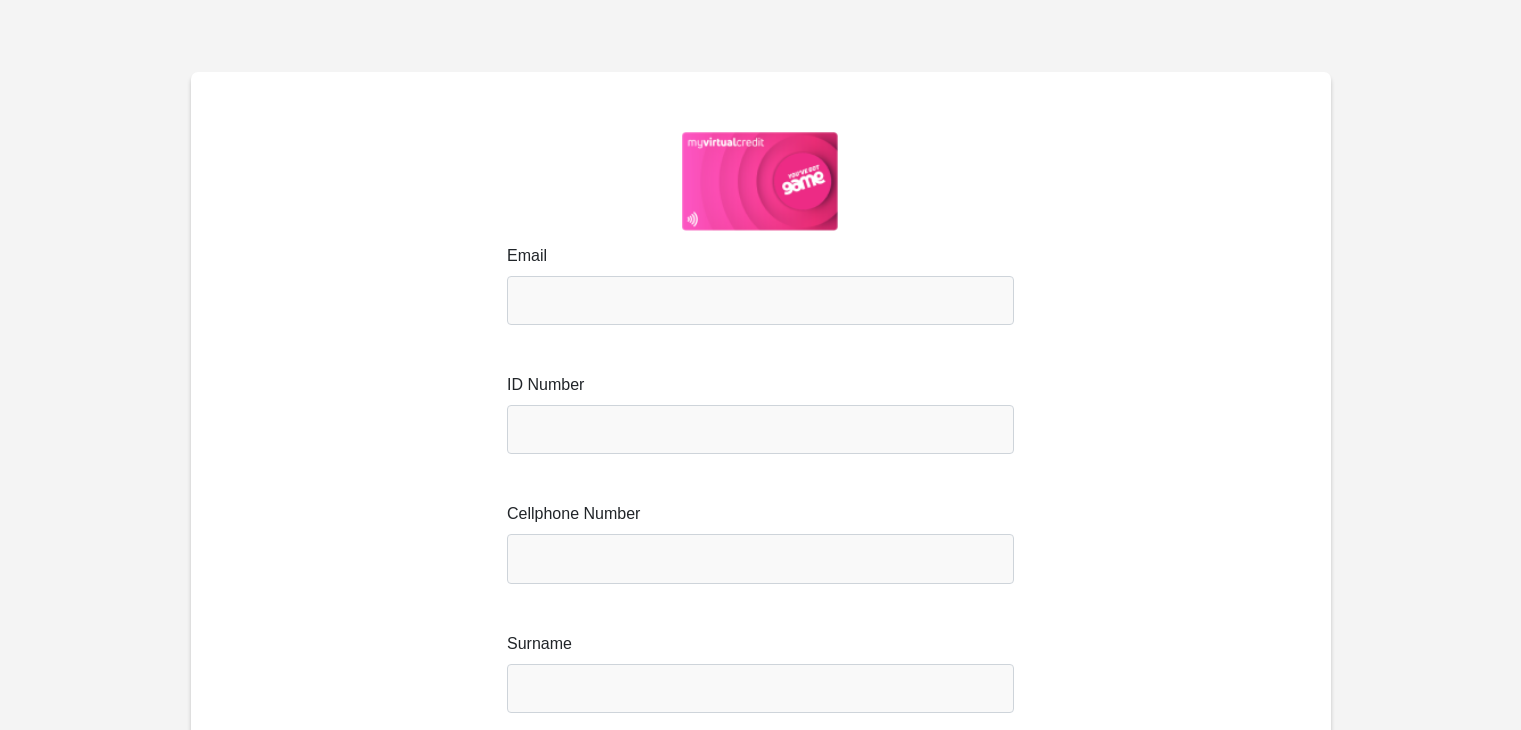 scroll, scrollTop: 0, scrollLeft: 0, axis: both 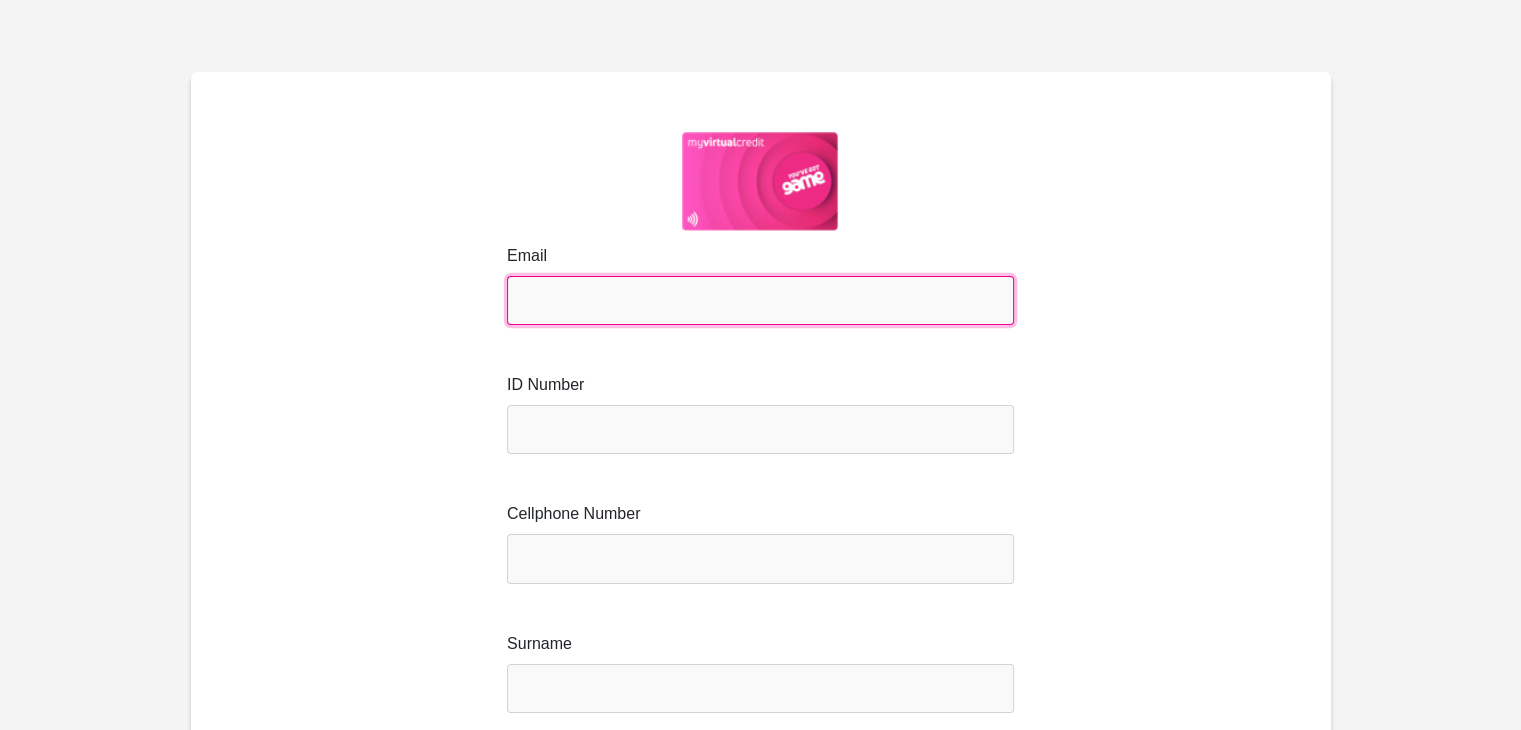 click on "Email" at bounding box center [760, 300] 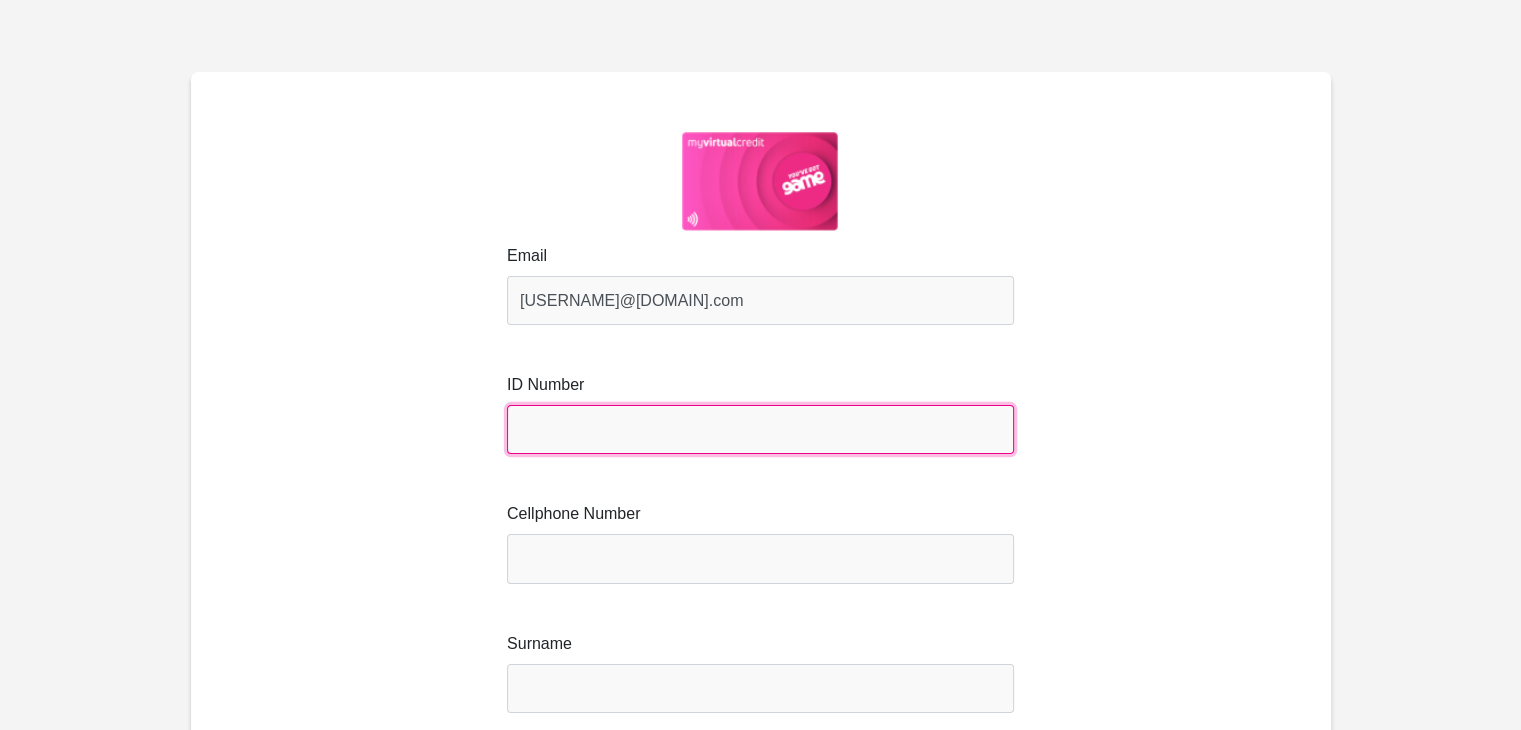 click at bounding box center (760, 429) 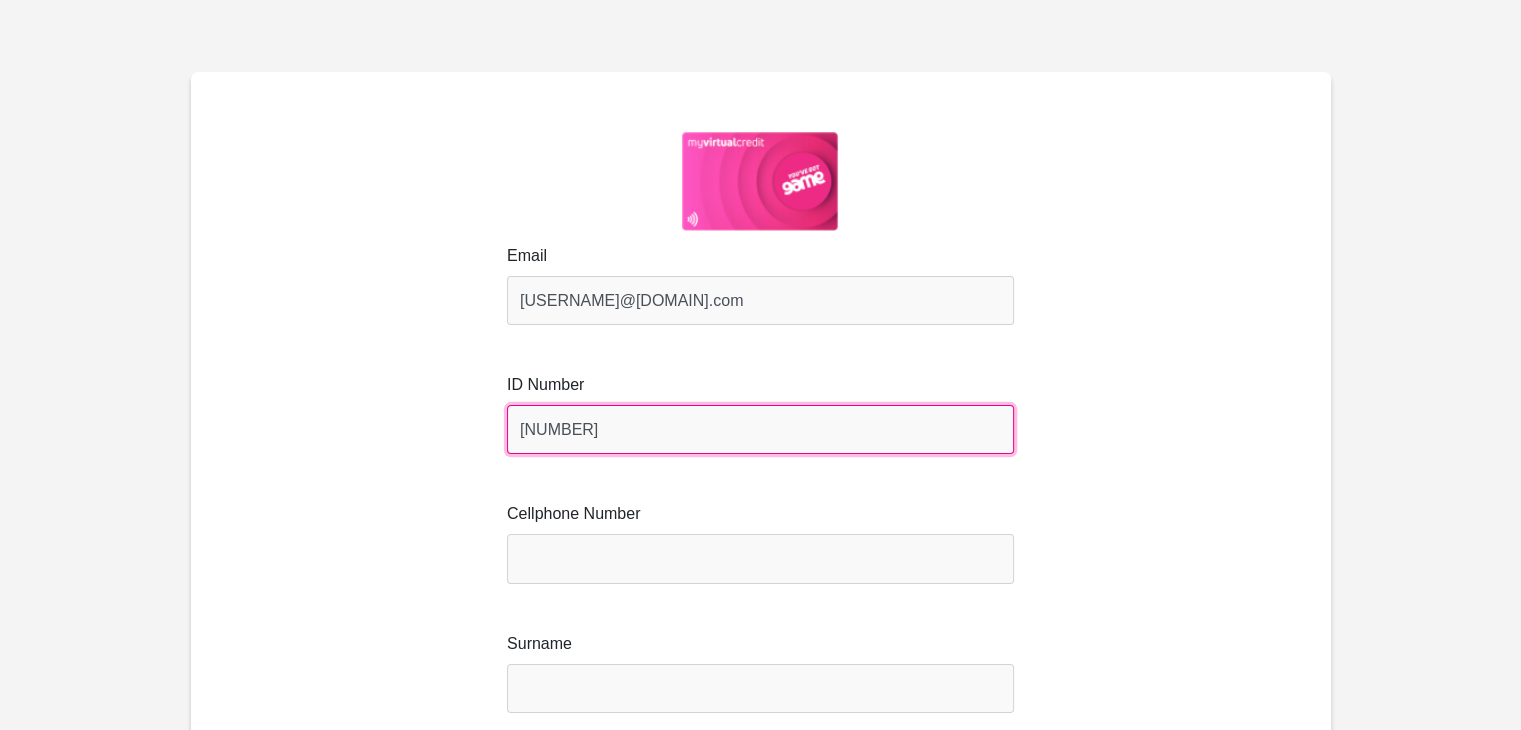 type on "9611220378082" 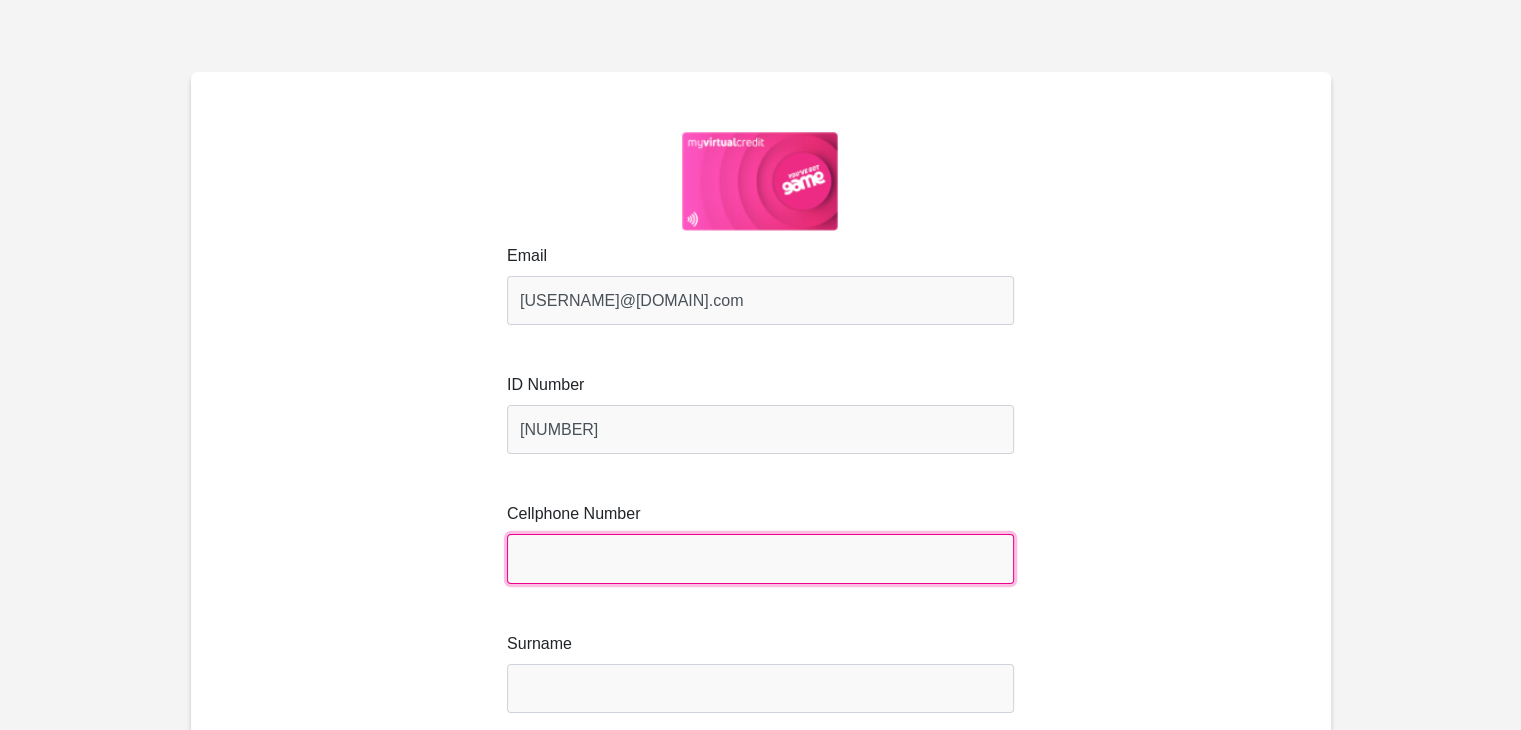 click on "Cellphone Number" at bounding box center [760, 558] 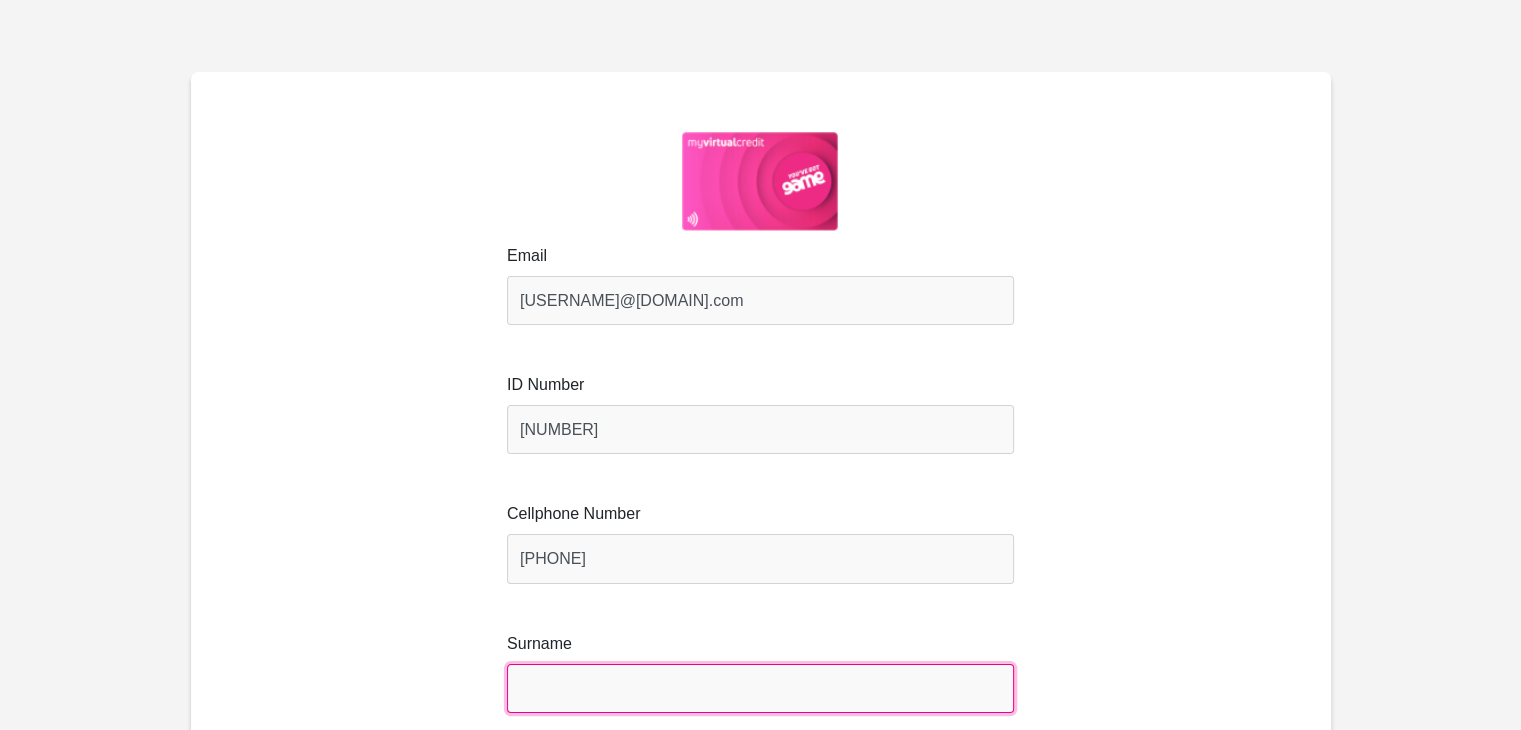 type on "Musetha" 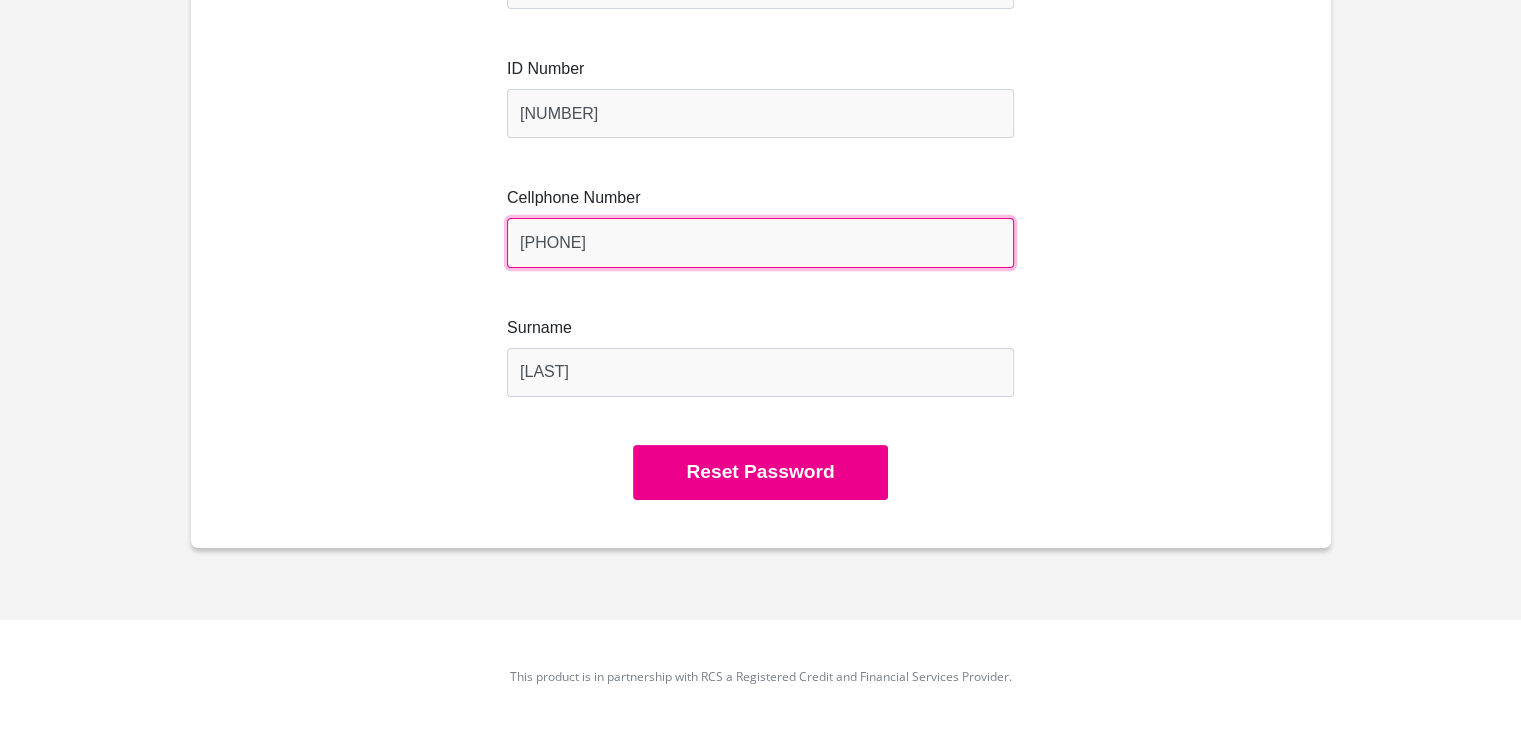 scroll, scrollTop: 319, scrollLeft: 0, axis: vertical 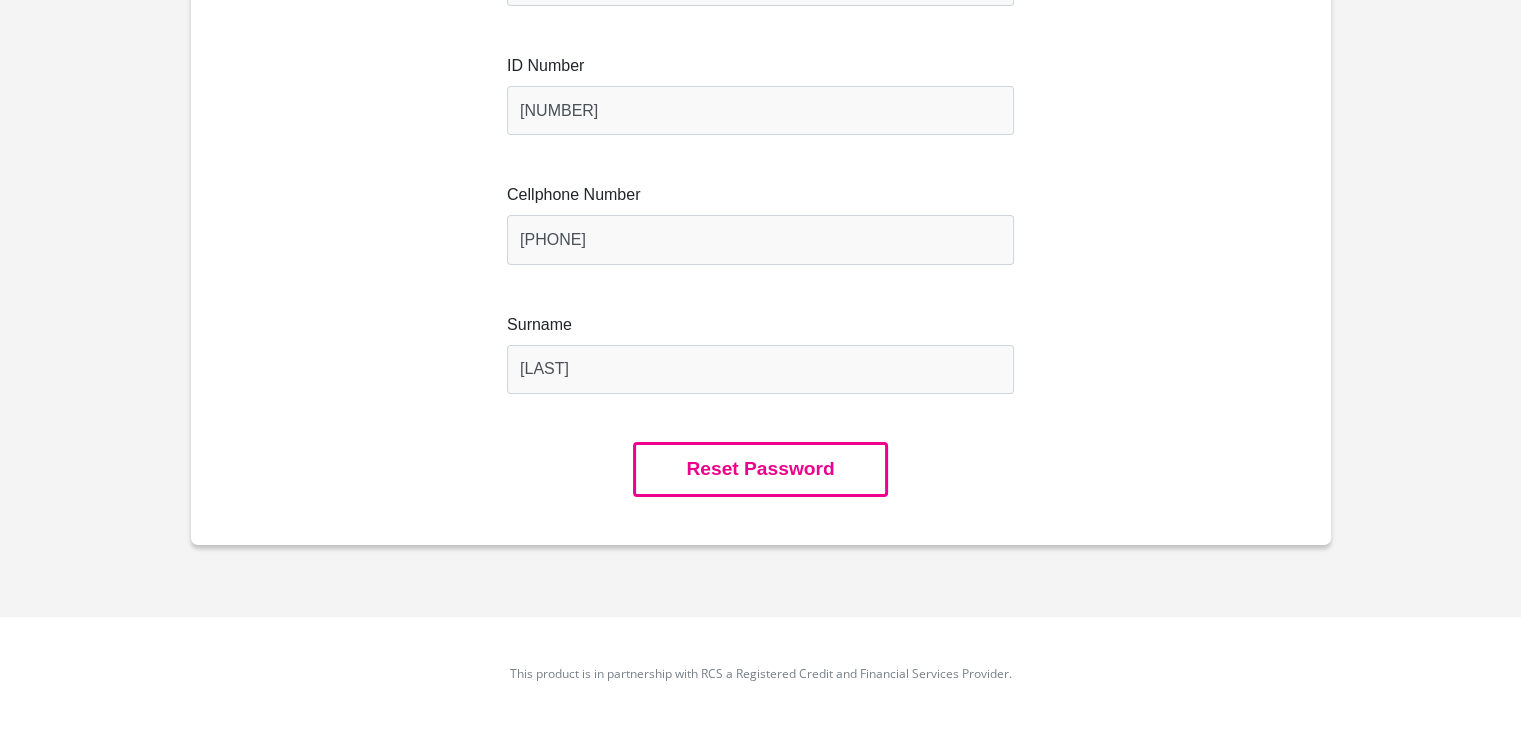 click on "Reset Password" at bounding box center (760, 469) 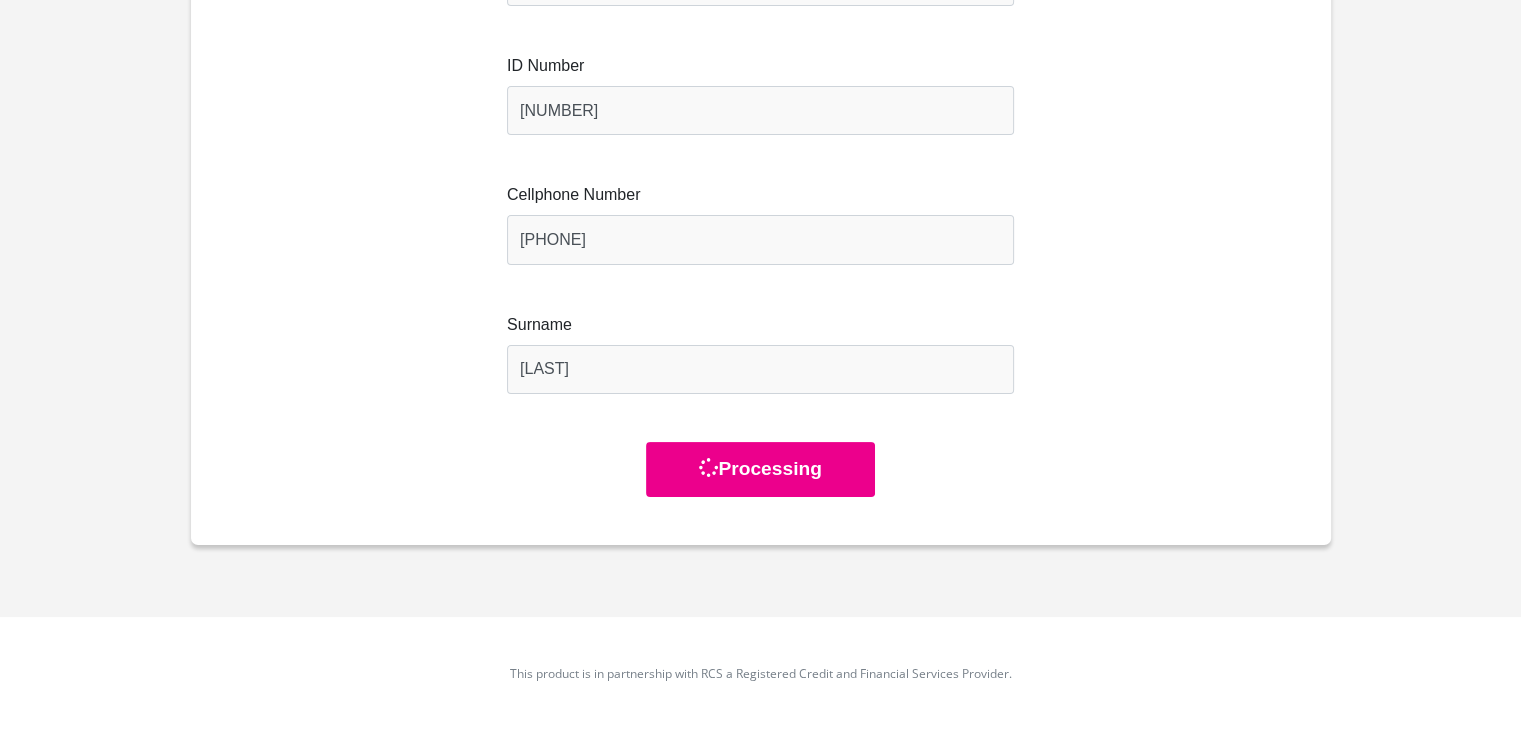 scroll, scrollTop: 0, scrollLeft: 0, axis: both 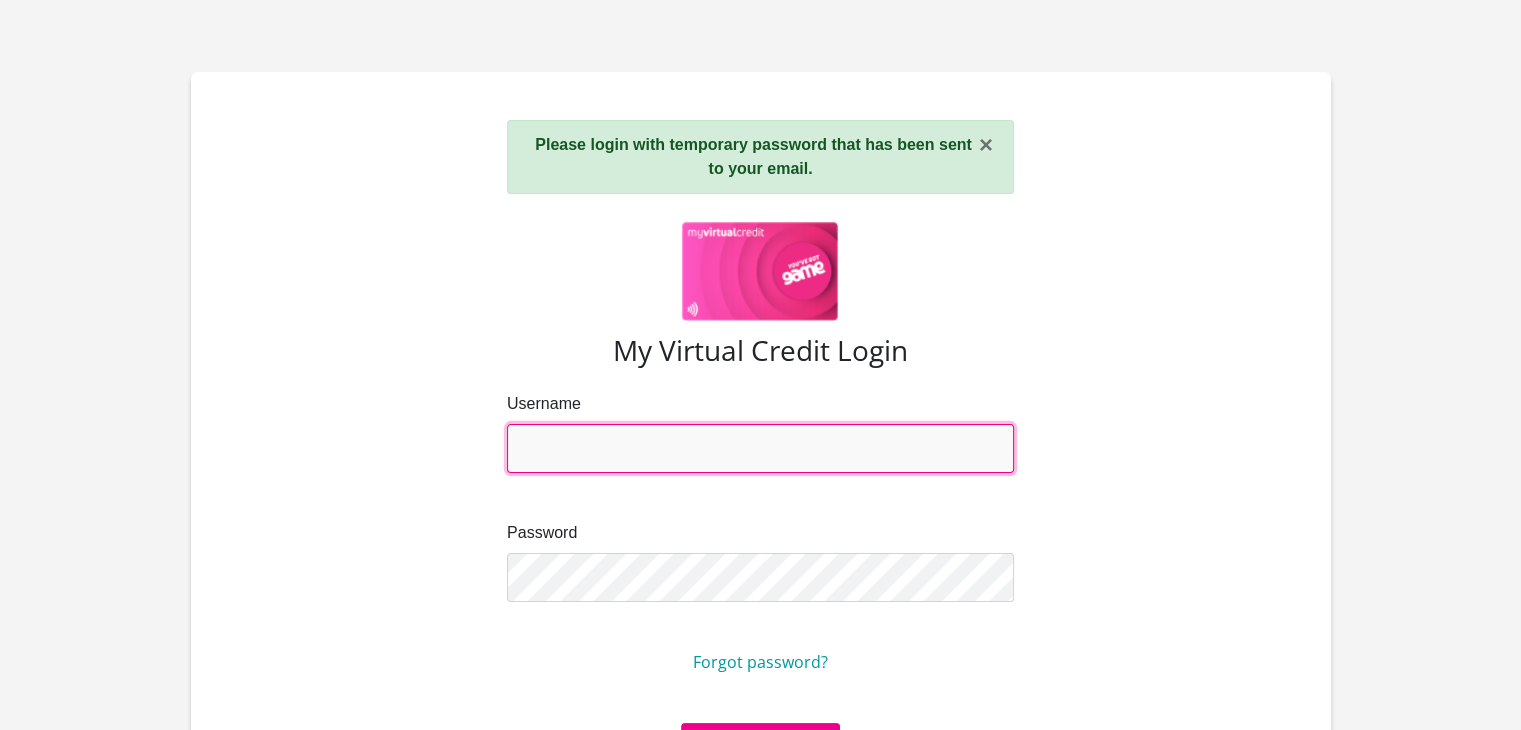 type on "[USERNAME]@[DOMAIN].com" 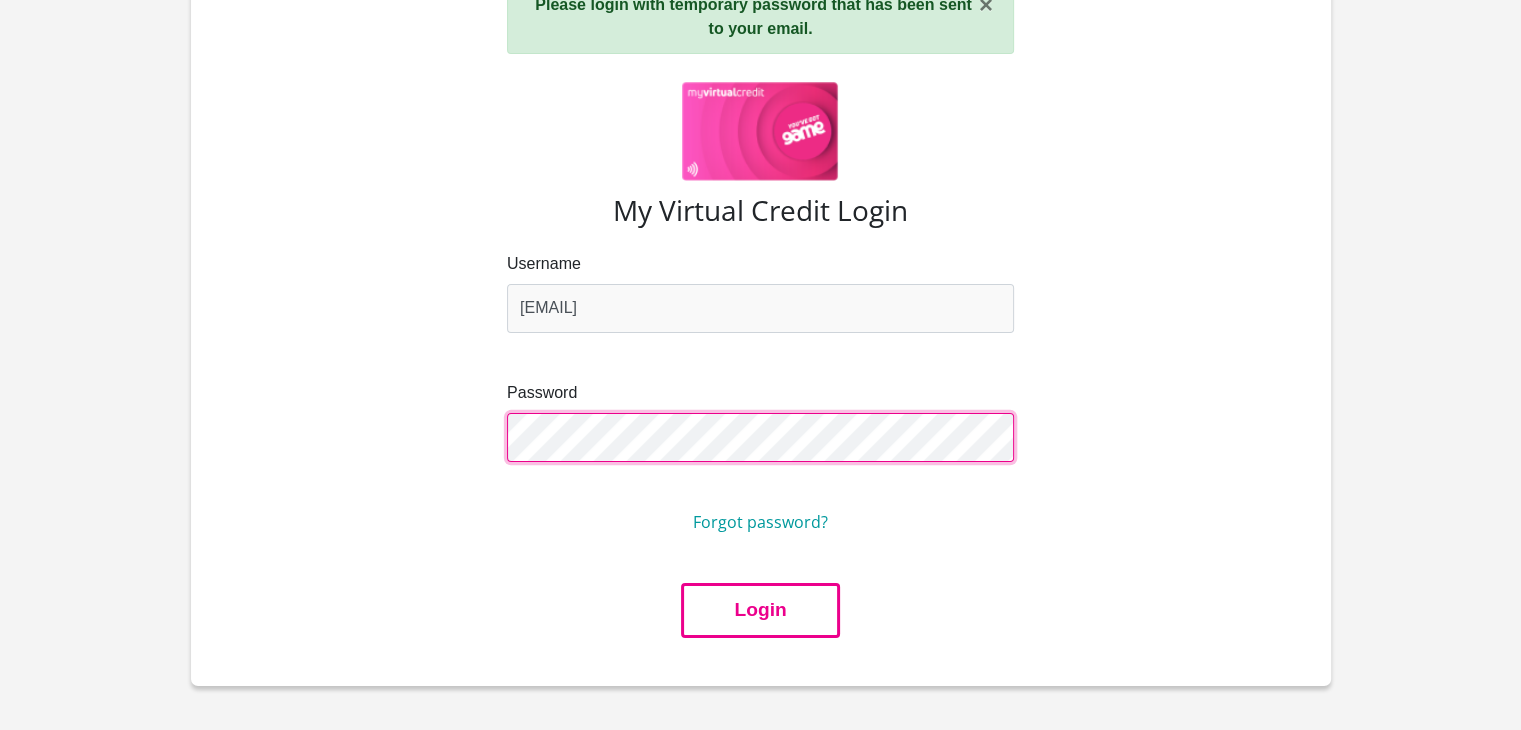 scroll, scrollTop: 280, scrollLeft: 0, axis: vertical 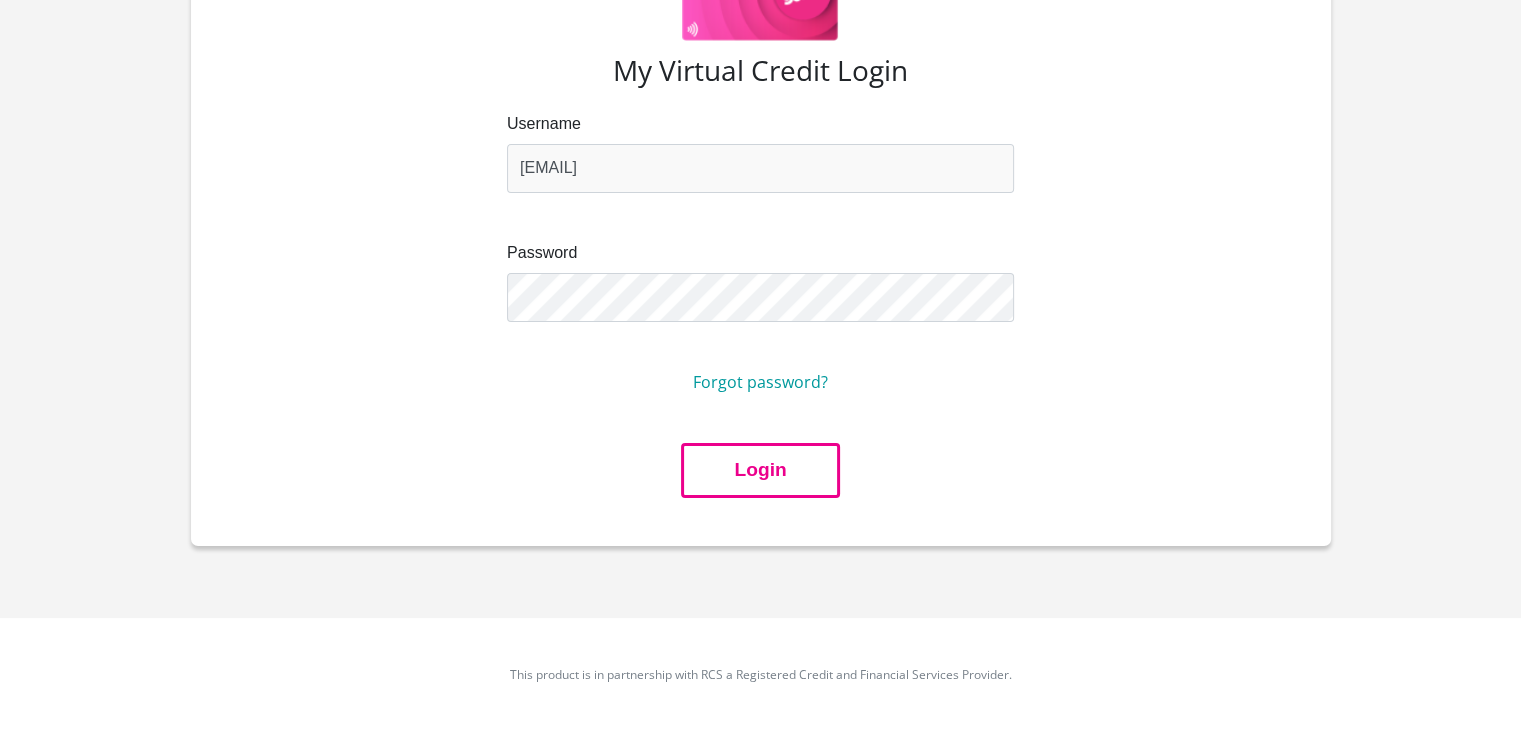 click on "Login" at bounding box center (760, 470) 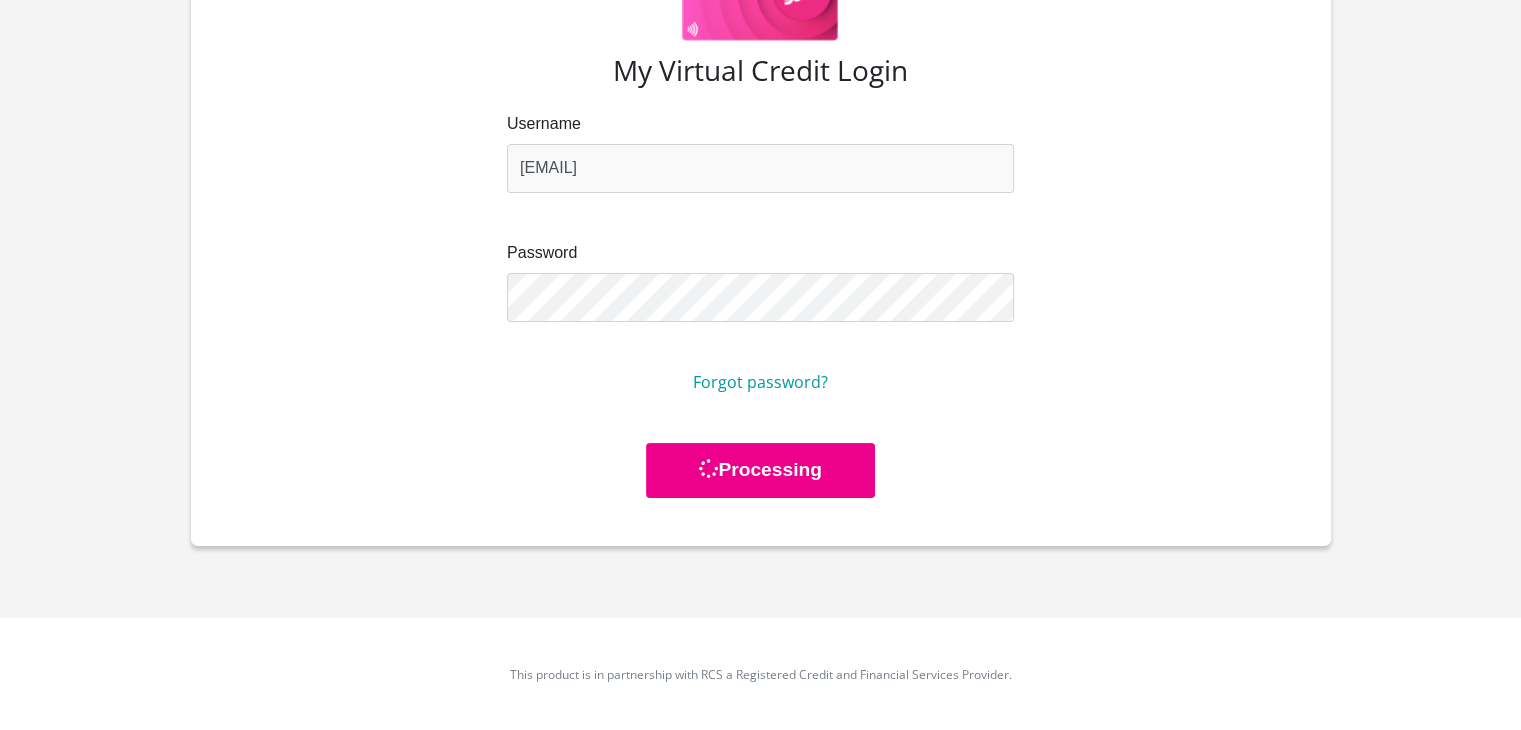 scroll, scrollTop: 0, scrollLeft: 0, axis: both 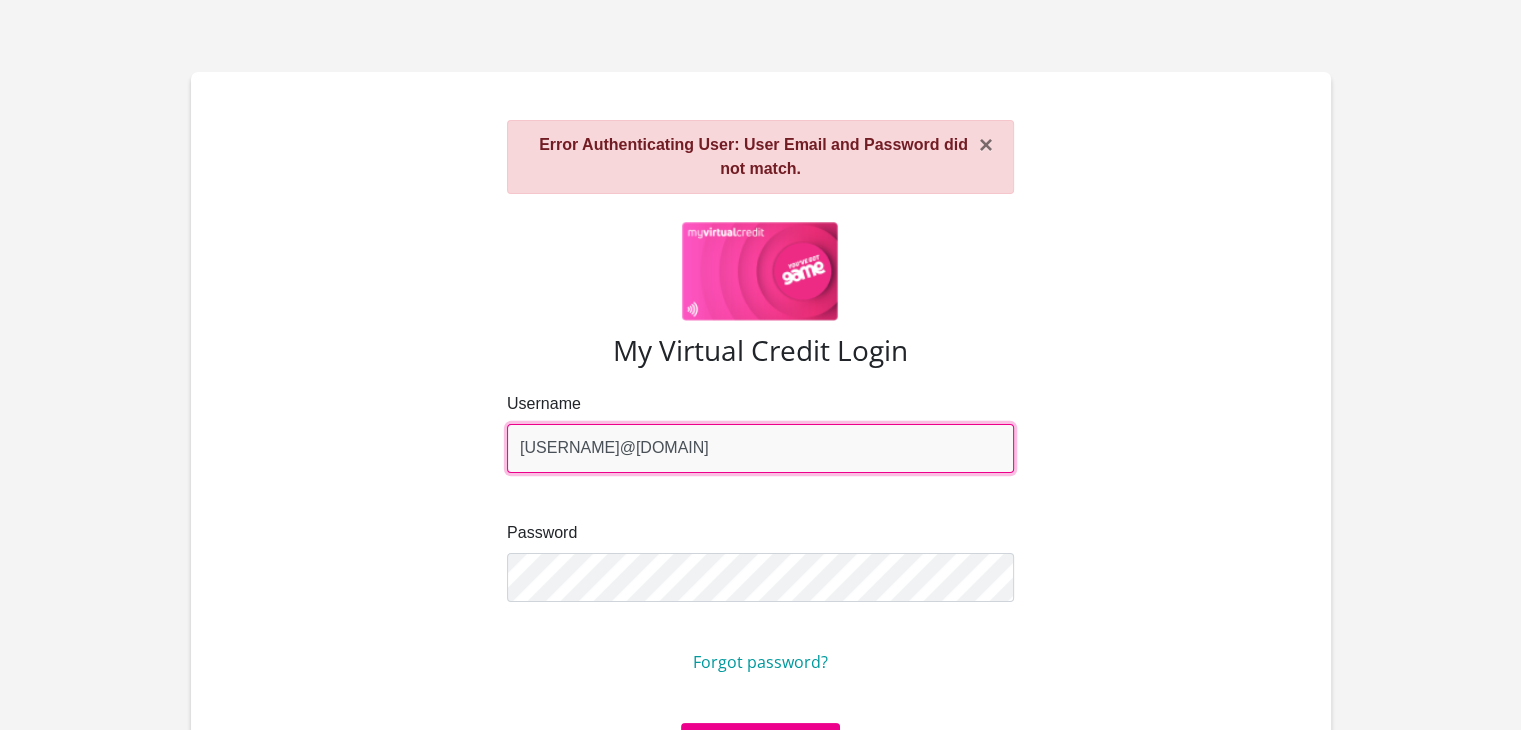 click on "[USERNAME]@[DOMAIN]" at bounding box center [760, 448] 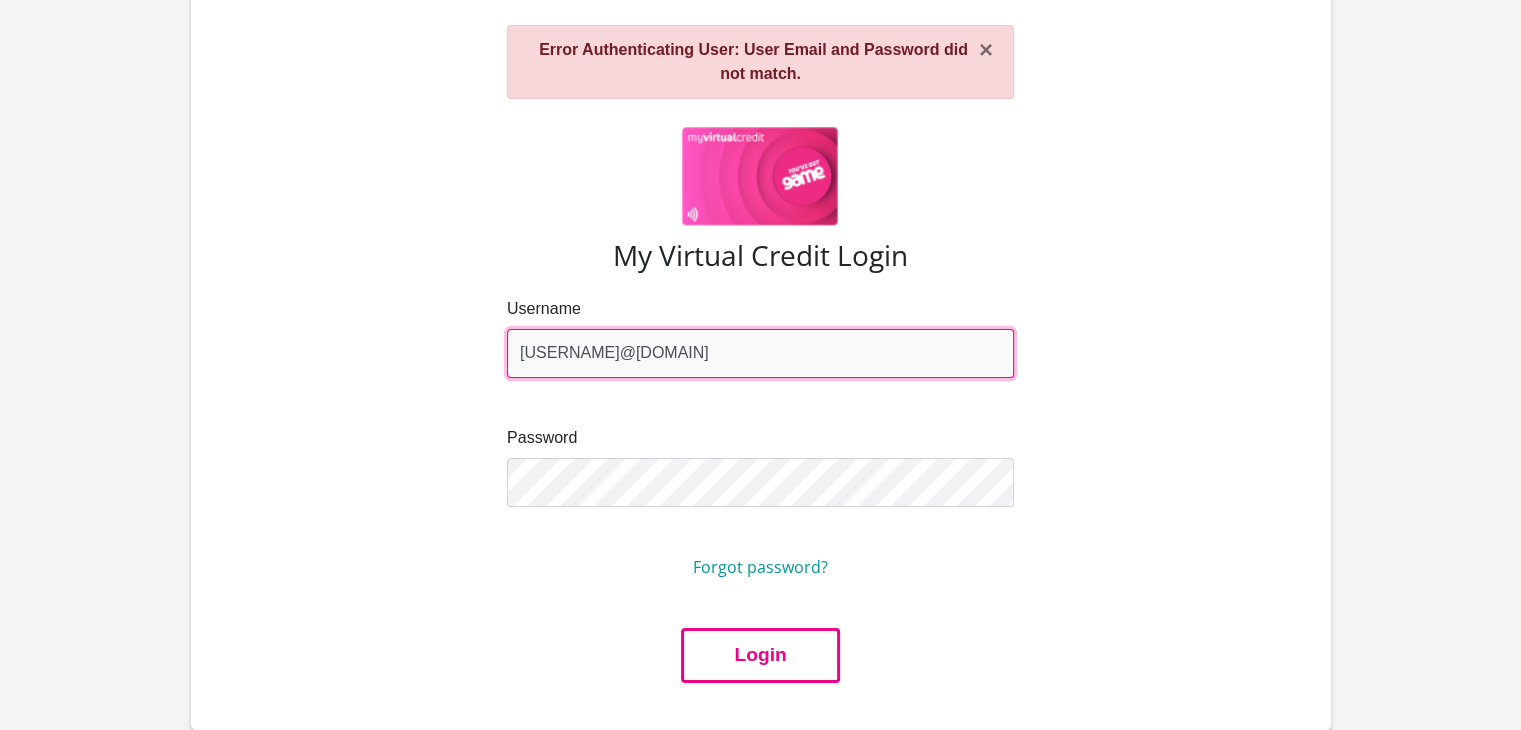 scroll, scrollTop: 280, scrollLeft: 0, axis: vertical 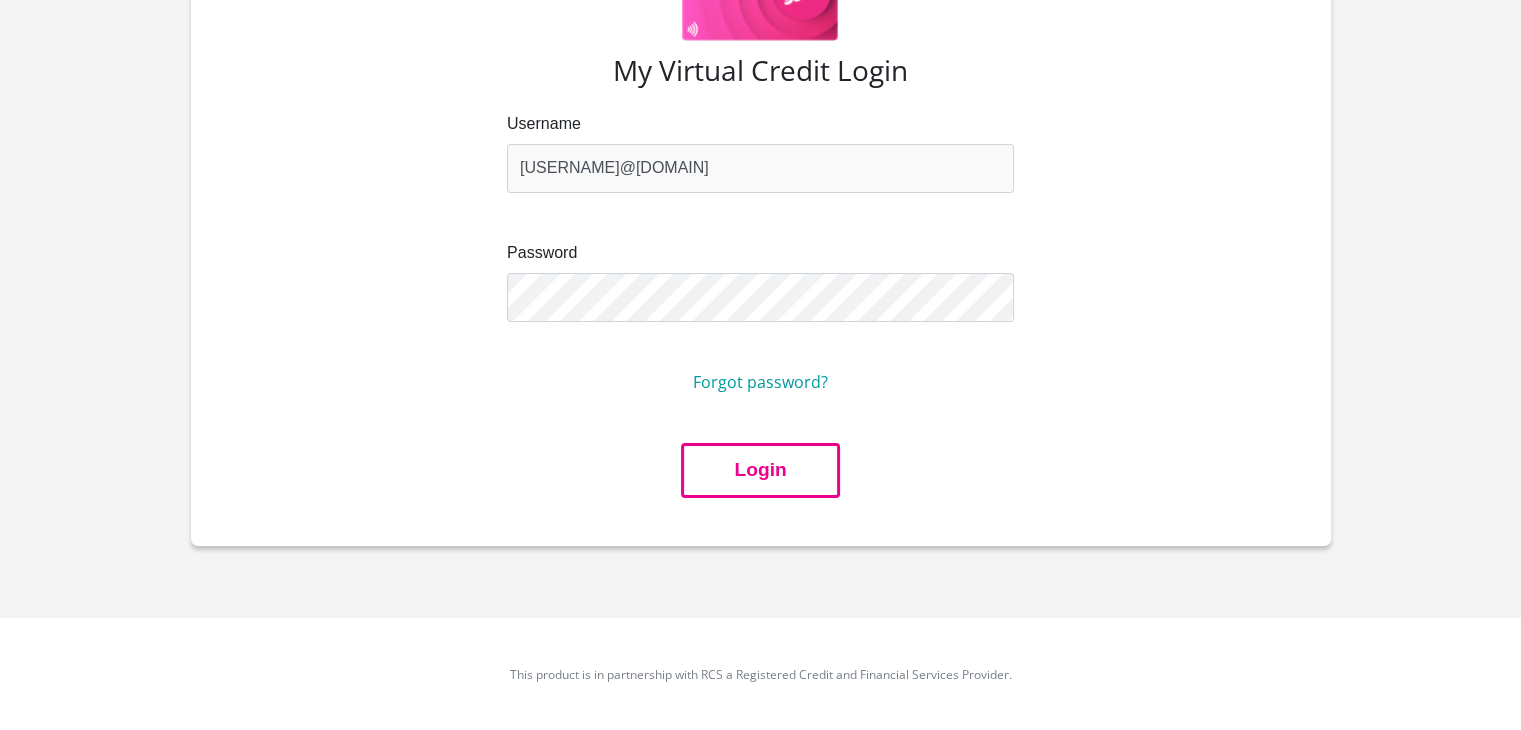 click on "Login" at bounding box center (760, 470) 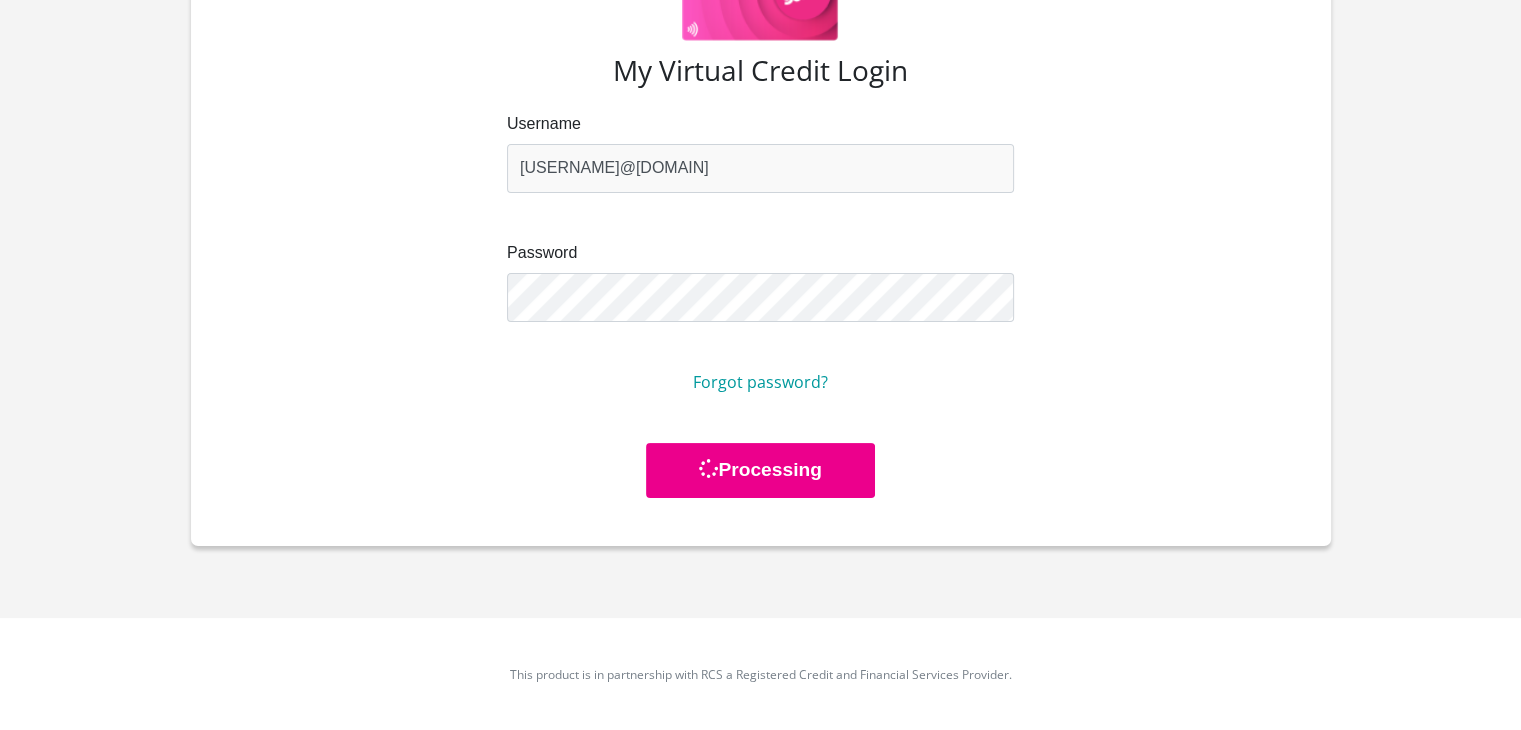 scroll, scrollTop: 0, scrollLeft: 0, axis: both 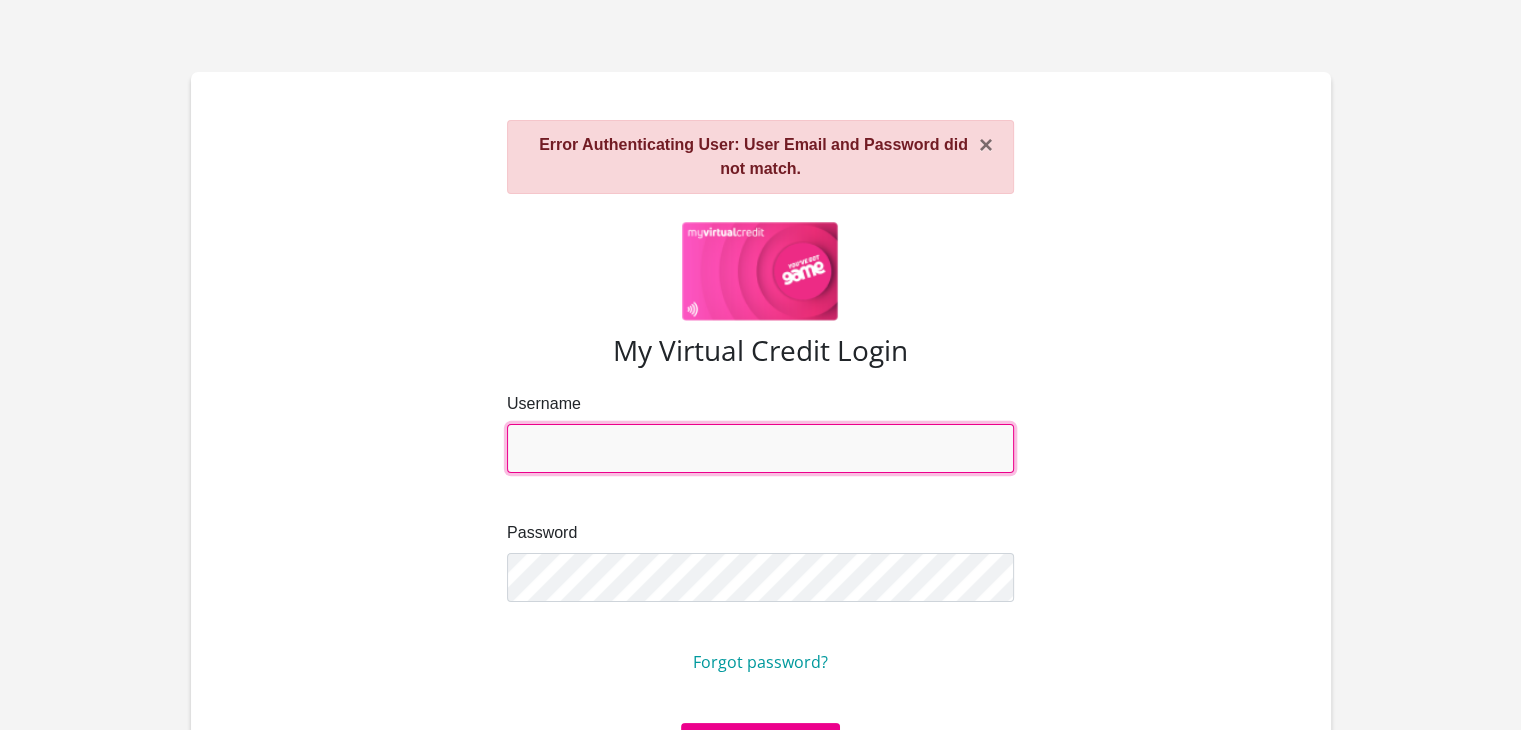 type on "[EMAIL]" 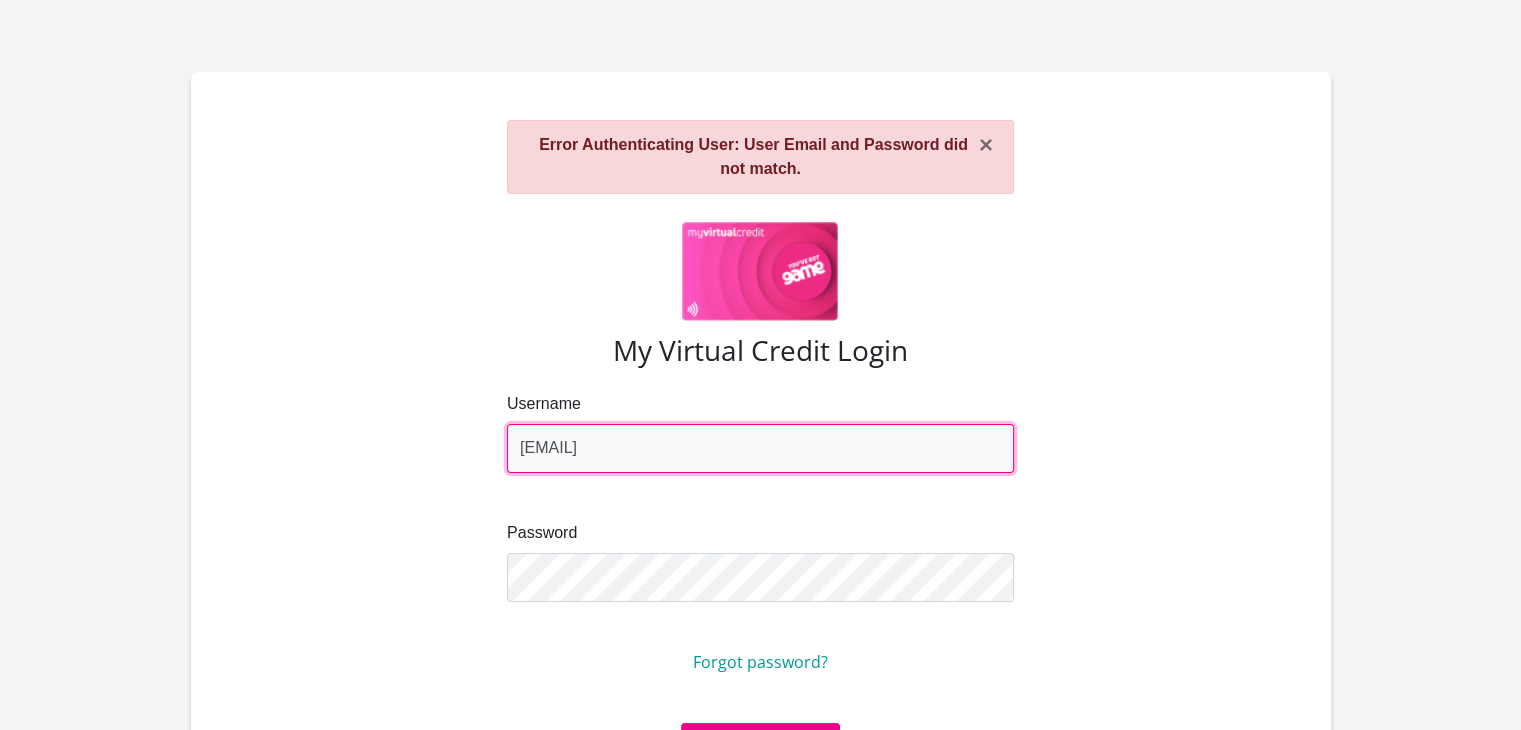 click on "[EMAIL]" at bounding box center [760, 448] 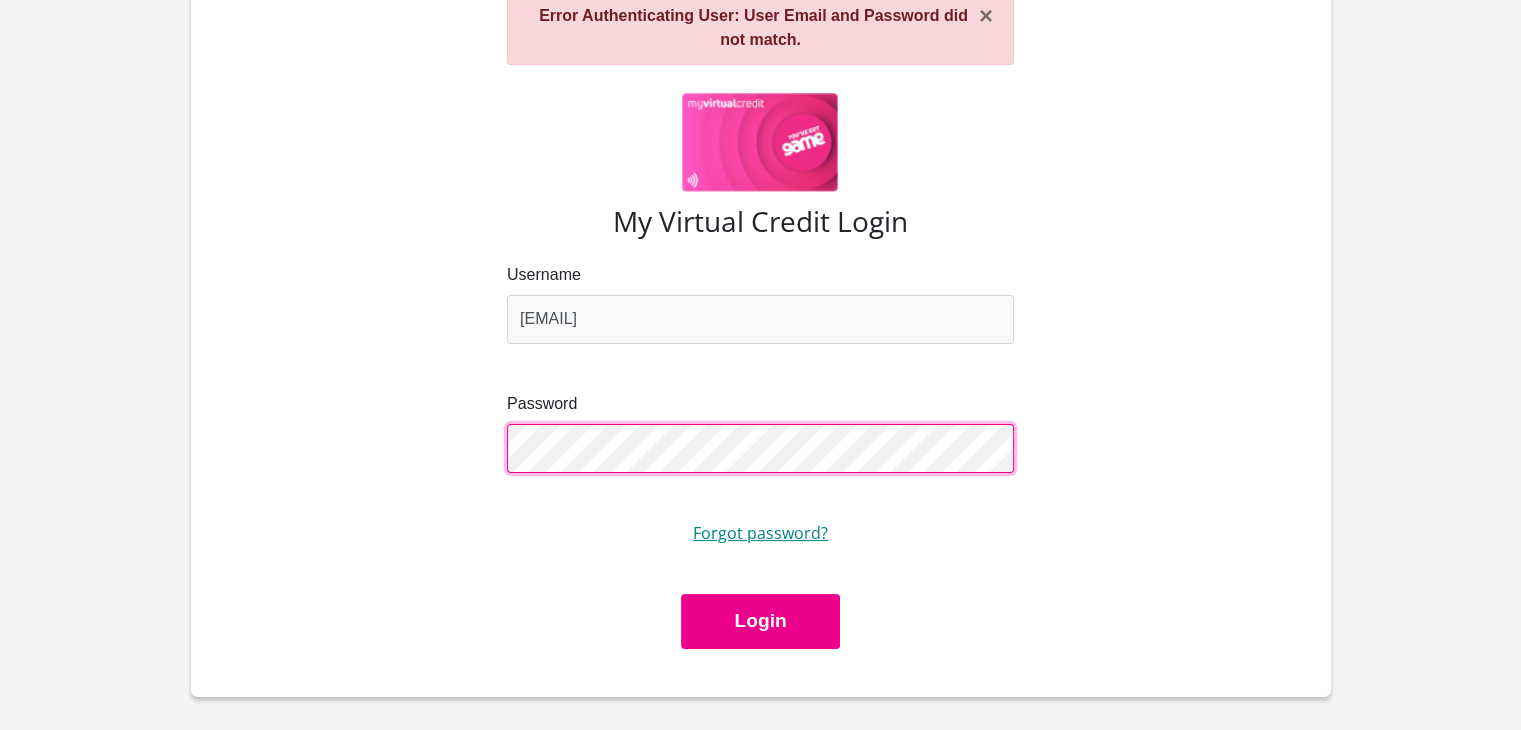 scroll, scrollTop: 200, scrollLeft: 0, axis: vertical 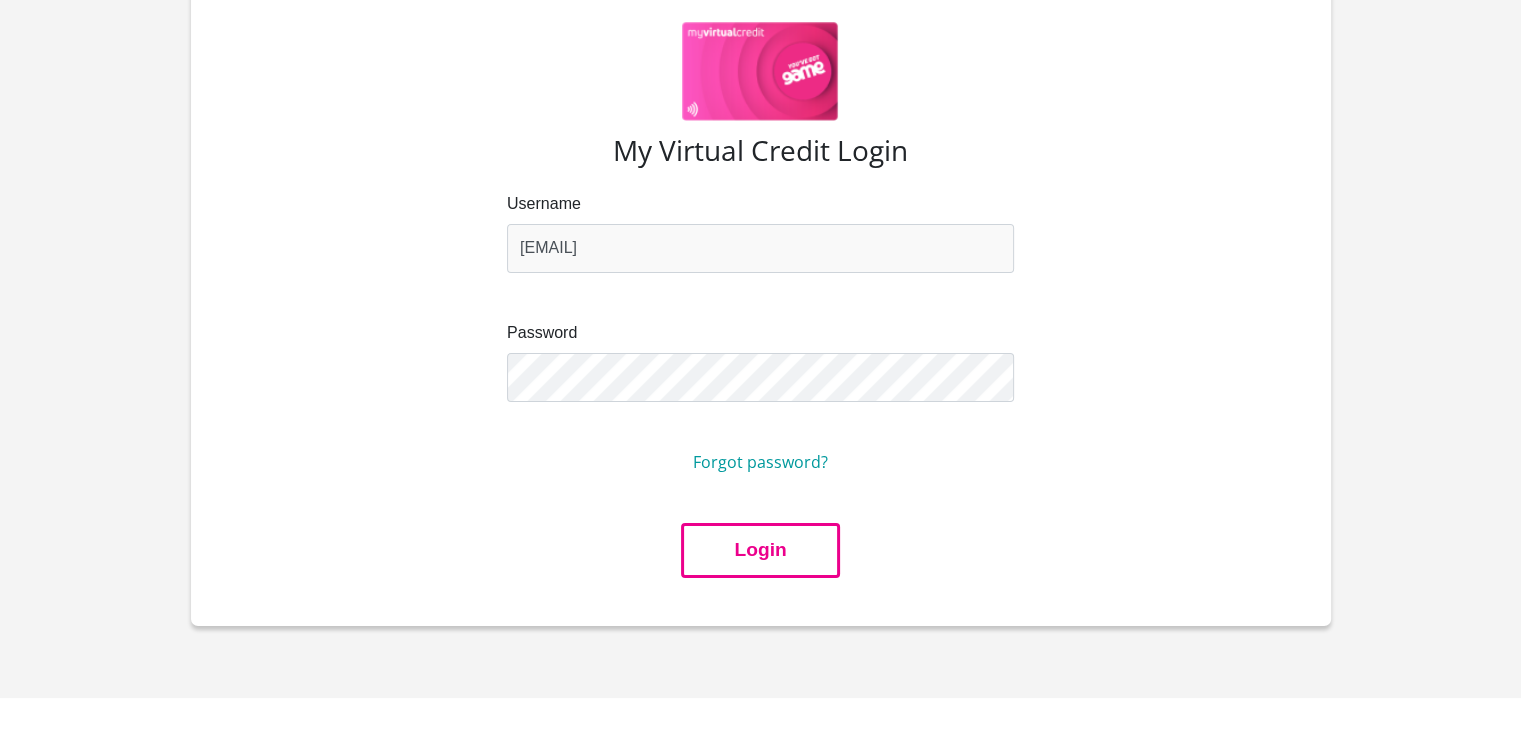 click on "Login" at bounding box center (760, 550) 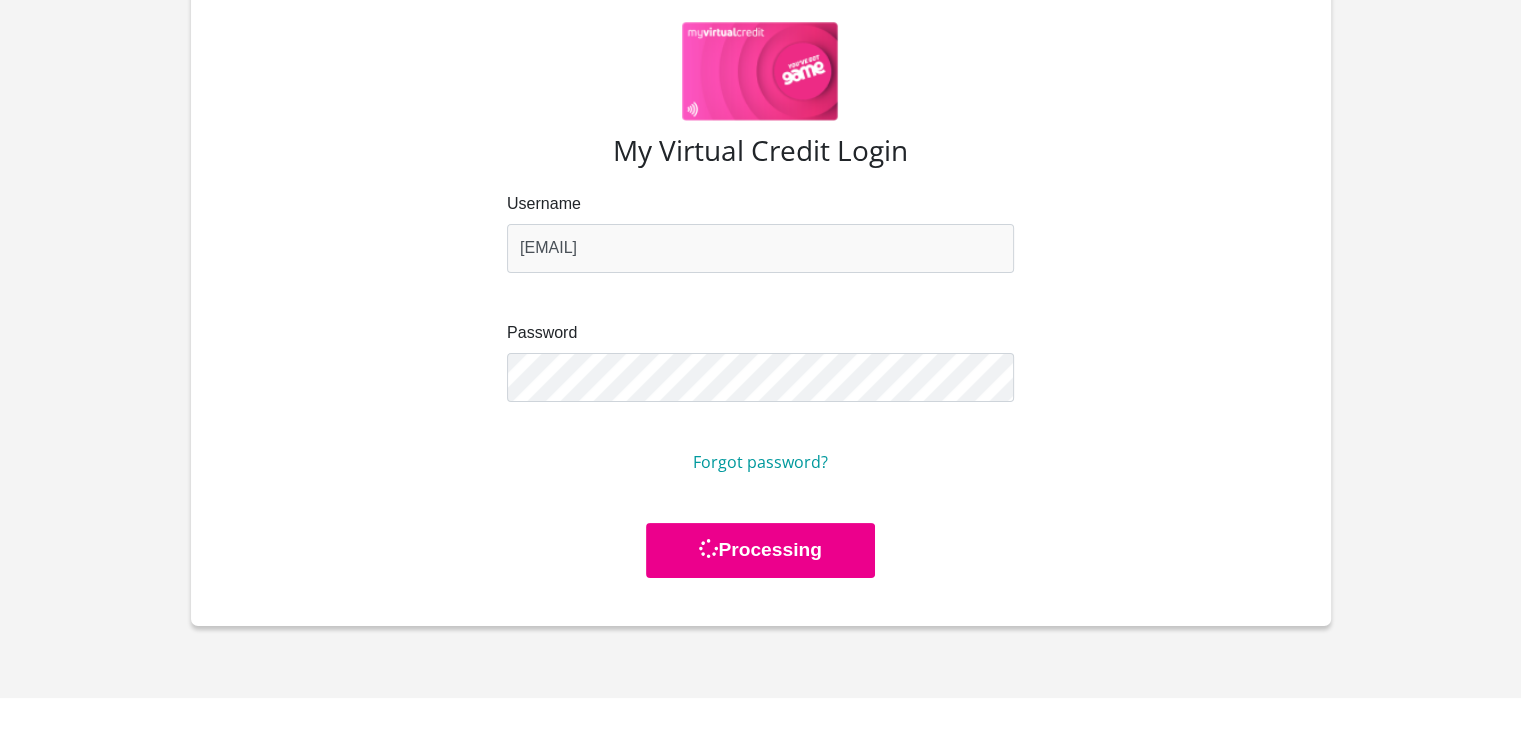 scroll, scrollTop: 0, scrollLeft: 0, axis: both 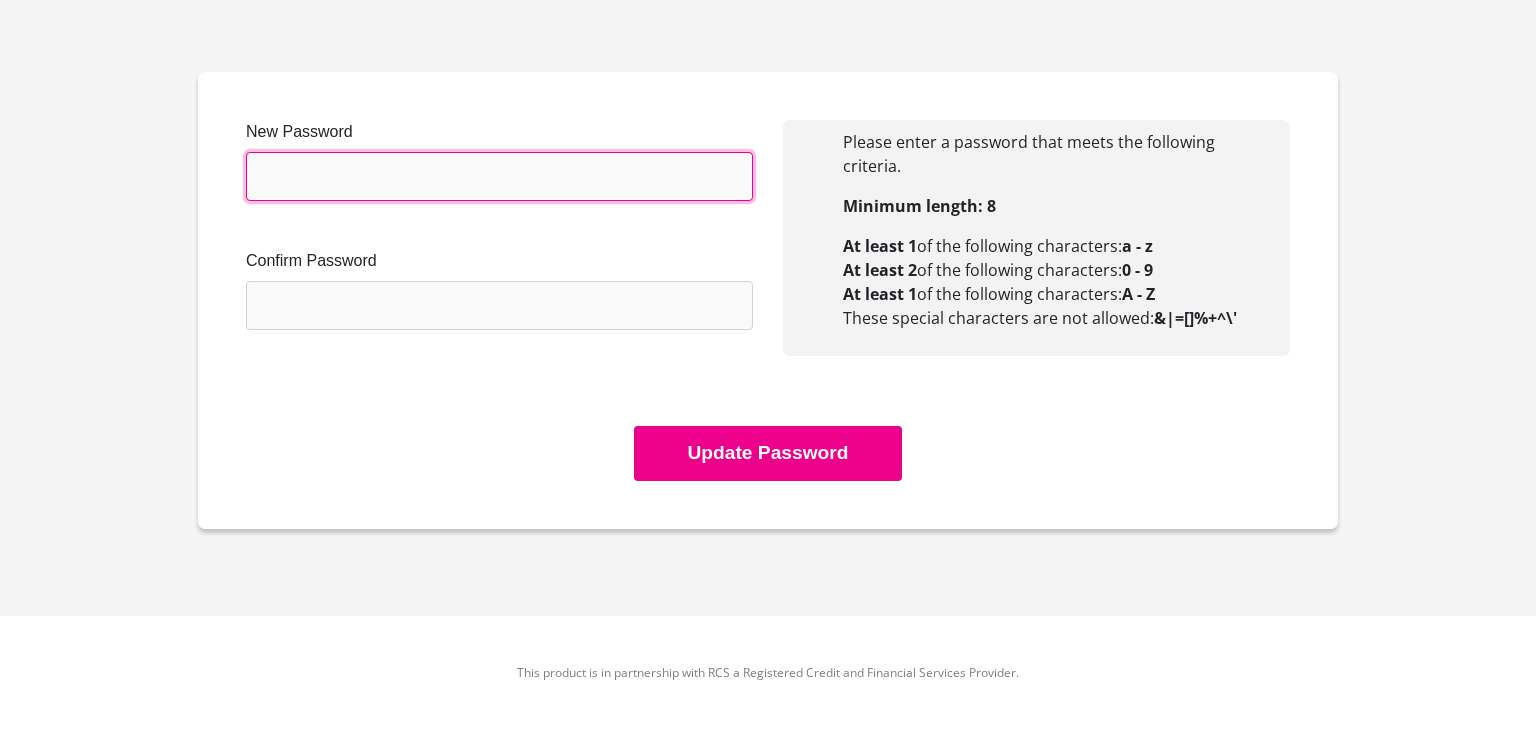 click on "New Password" at bounding box center [499, 176] 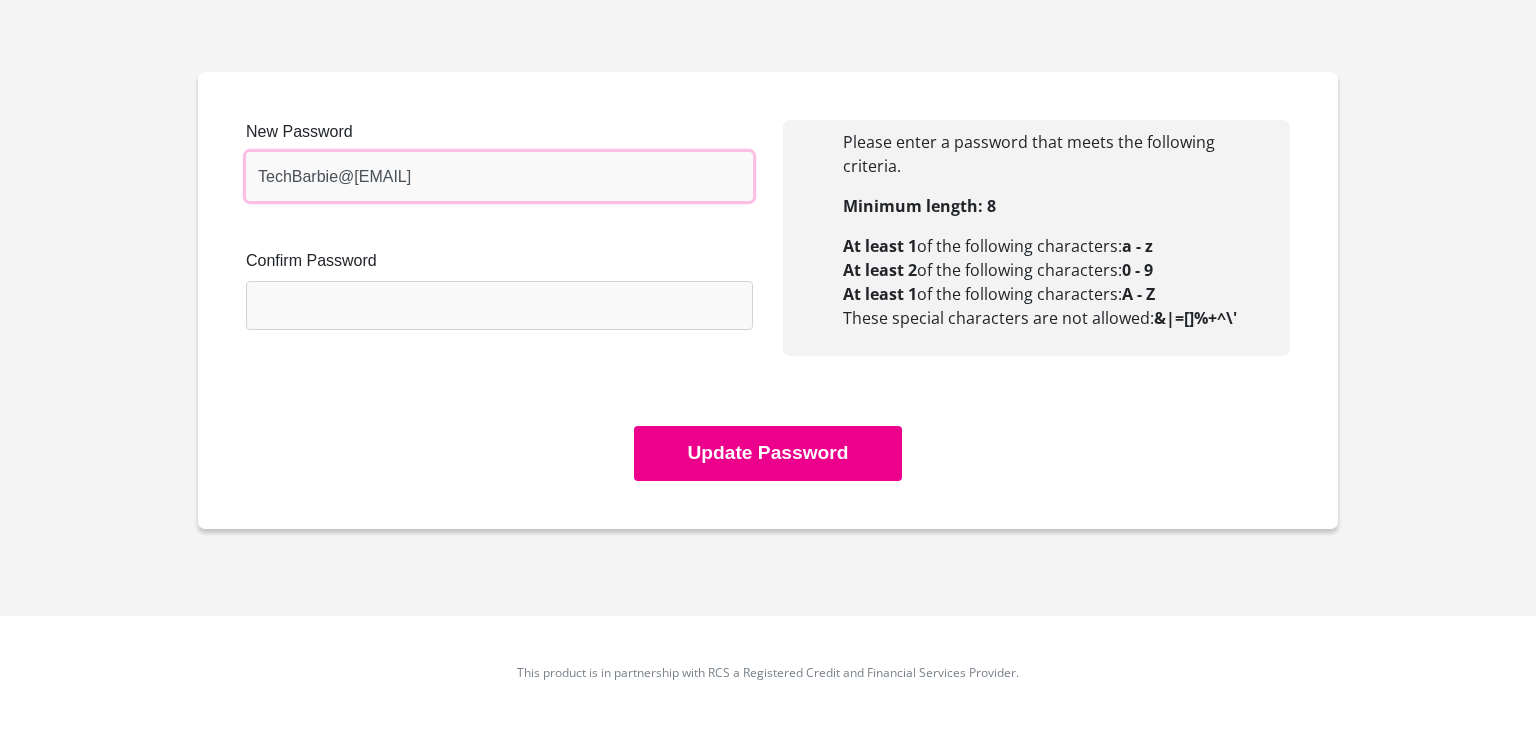 type on "TechBarbie@96" 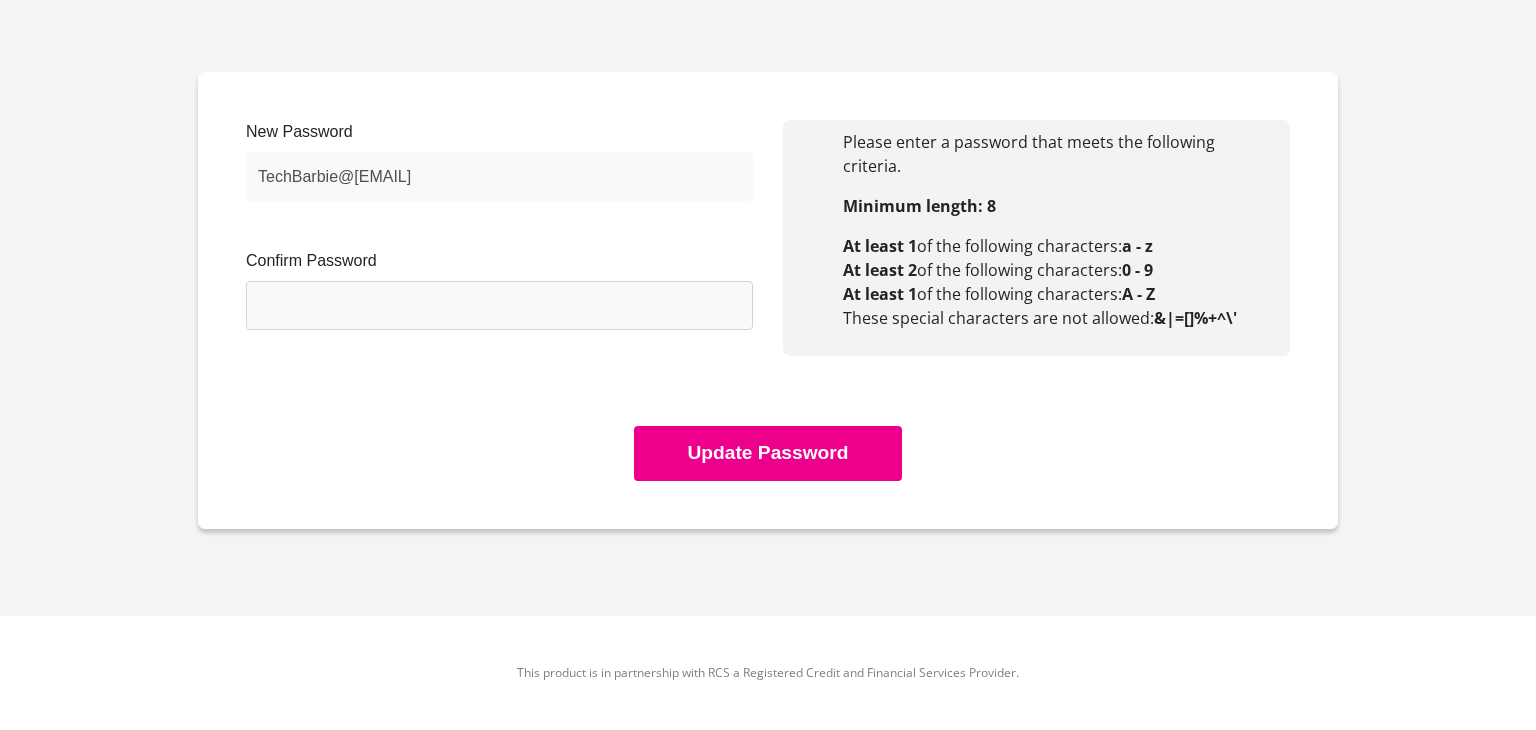 click on "Confirm Password" at bounding box center [499, 289] 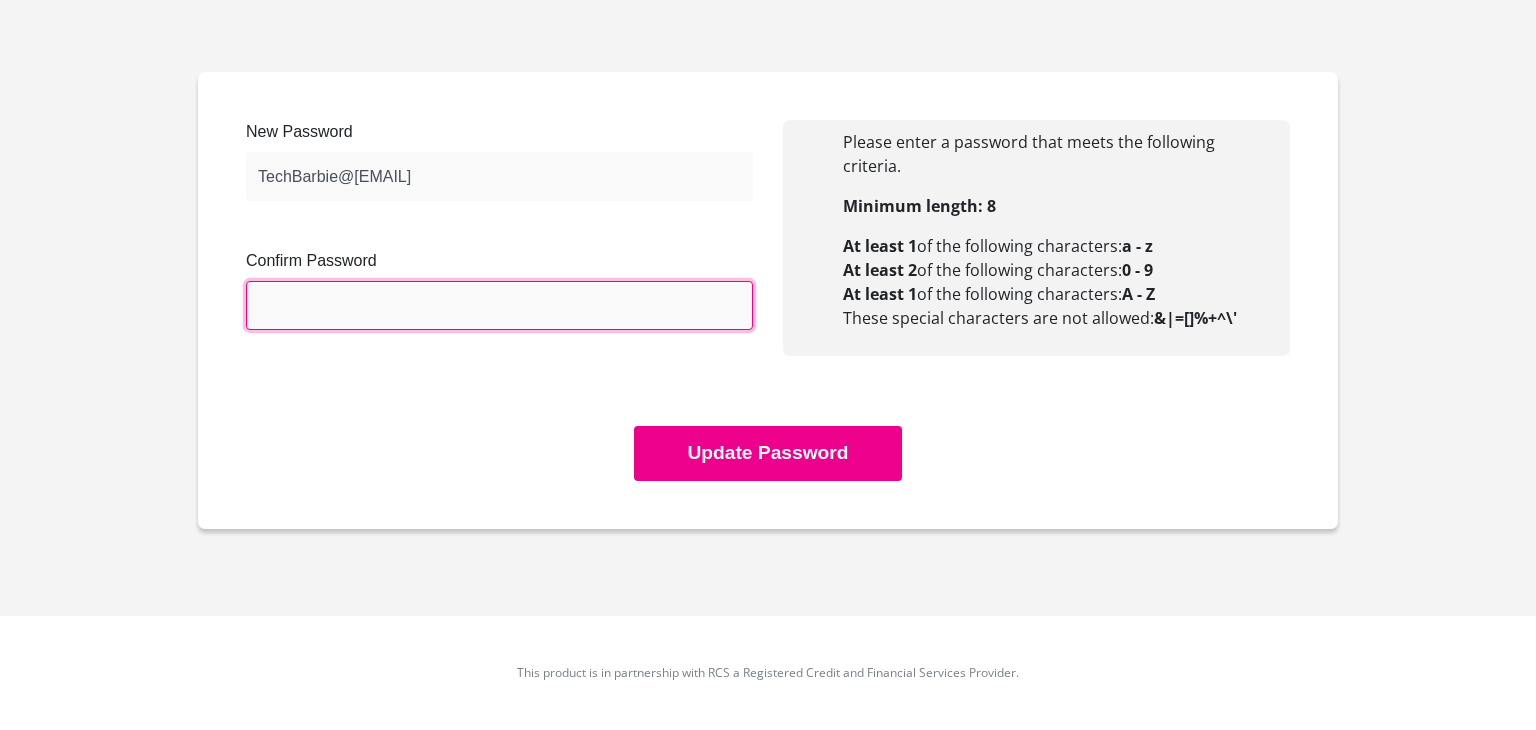 click on "Confirm Password" at bounding box center [499, 305] 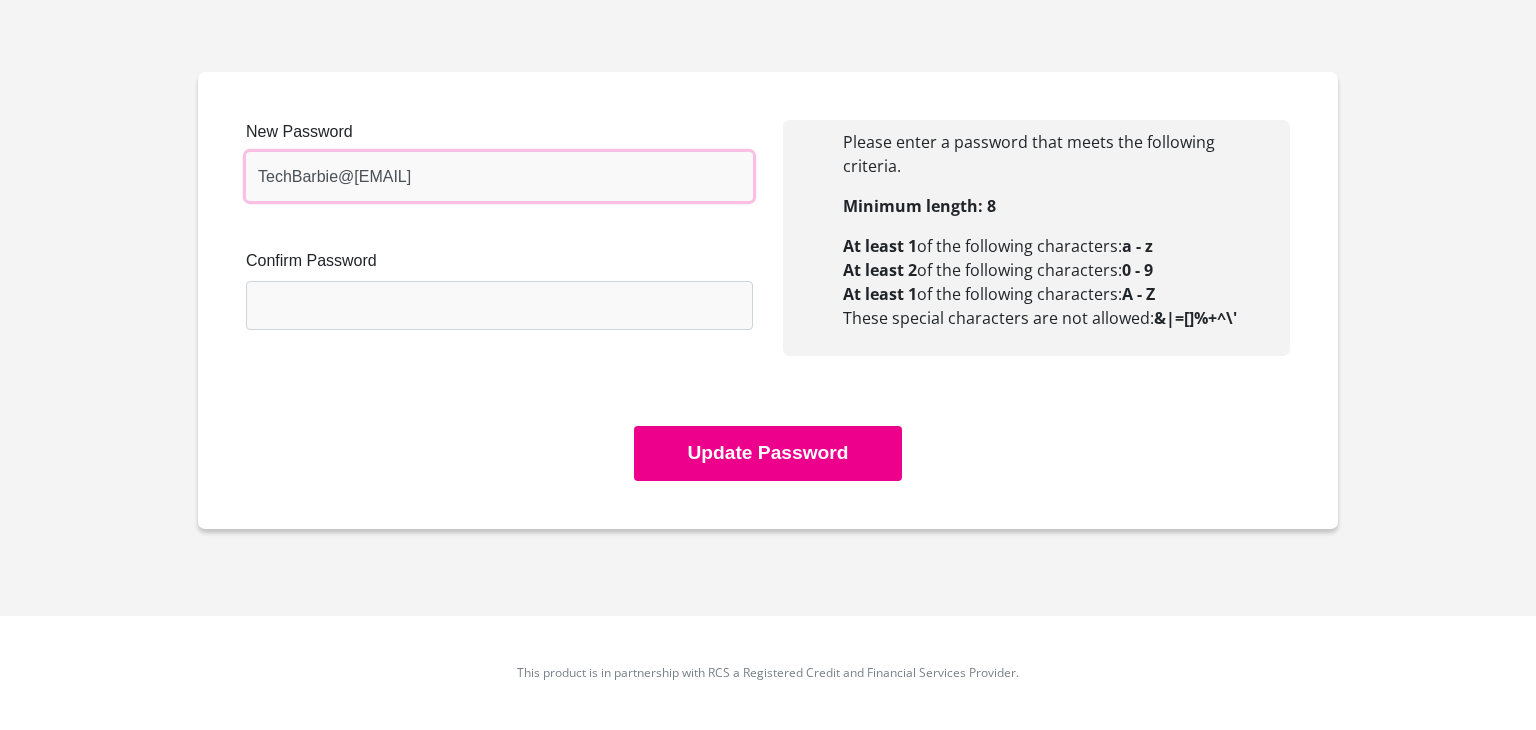 drag, startPoint x: 395, startPoint y: 165, endPoint x: 259, endPoint y: 167, distance: 136.01471 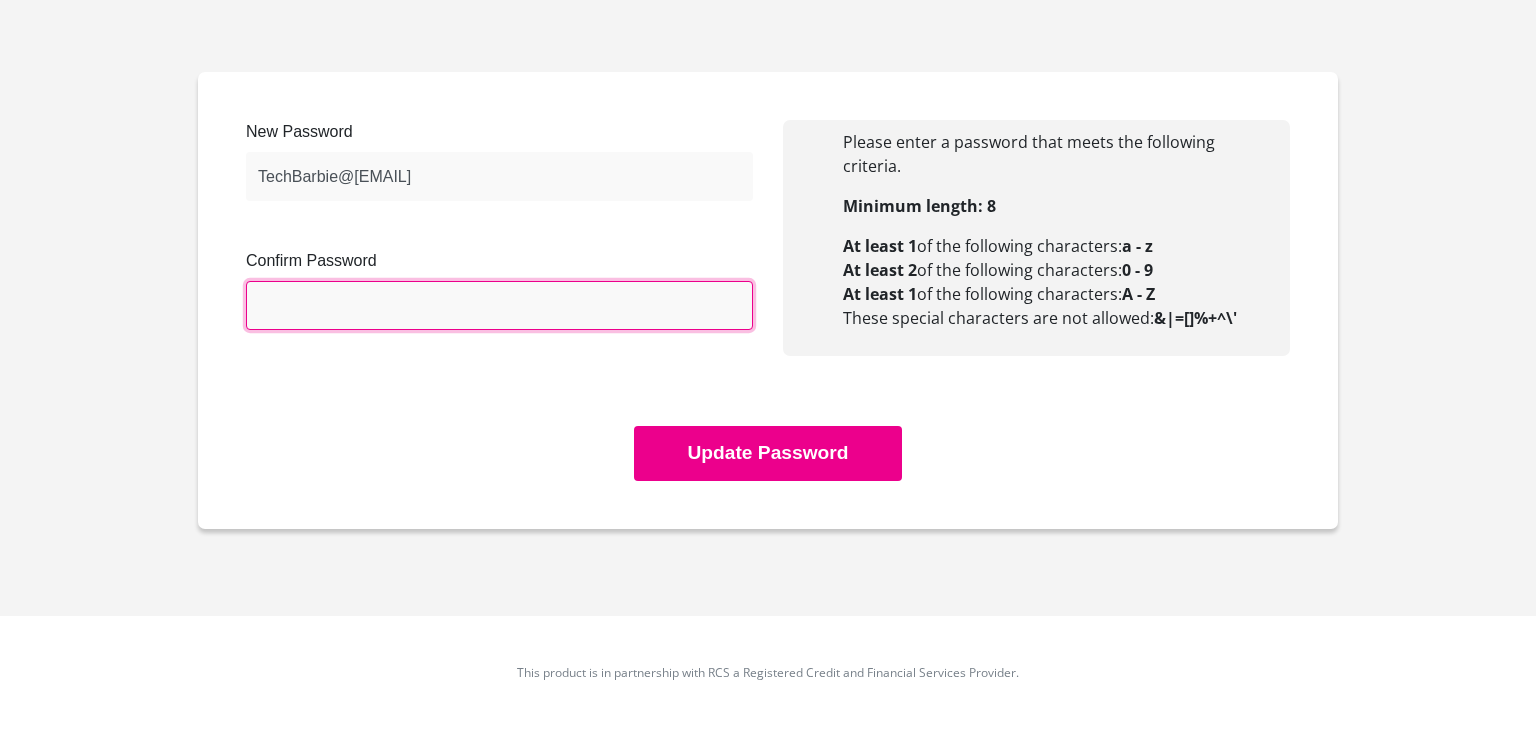 click on "Confirm Password" at bounding box center (499, 305) 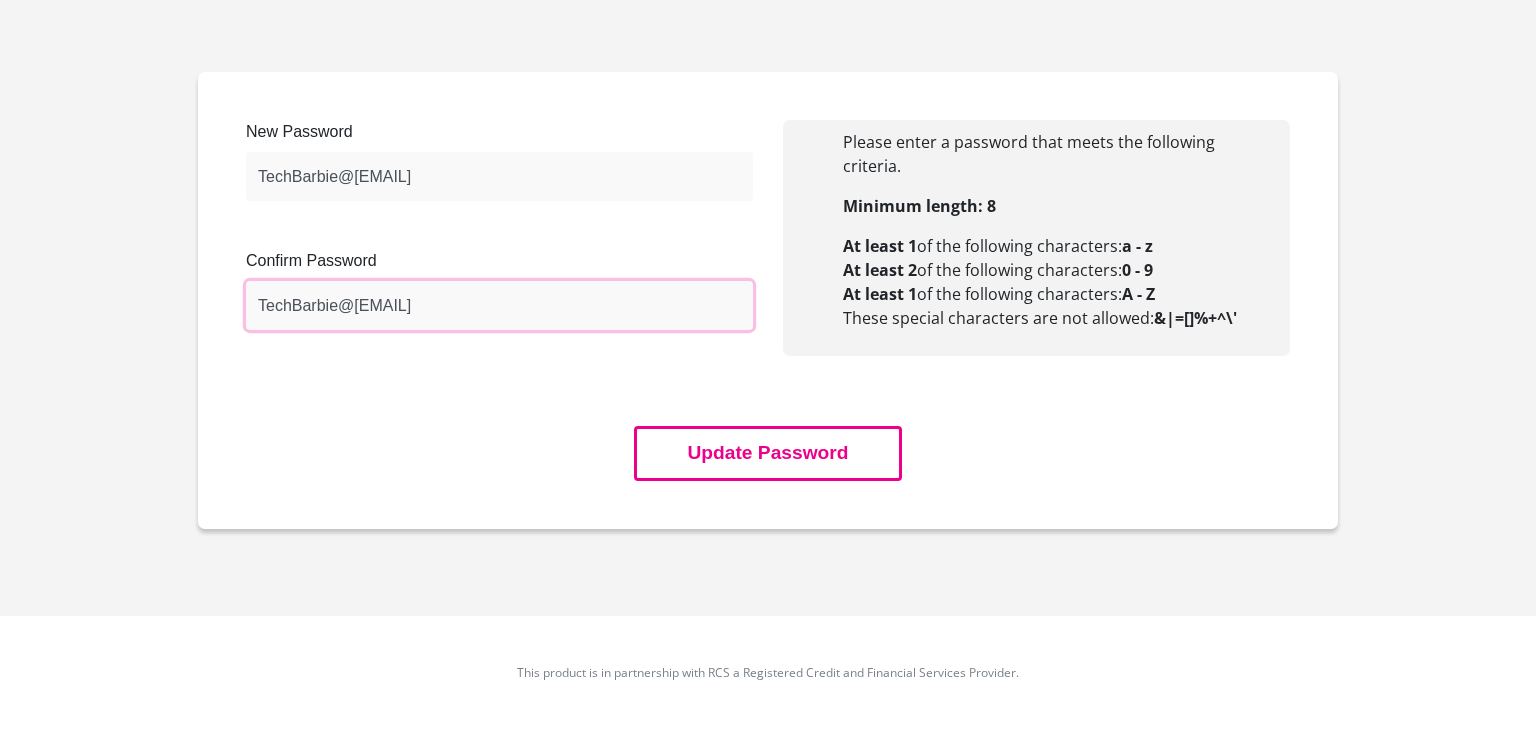 type on "TechBarbie@96" 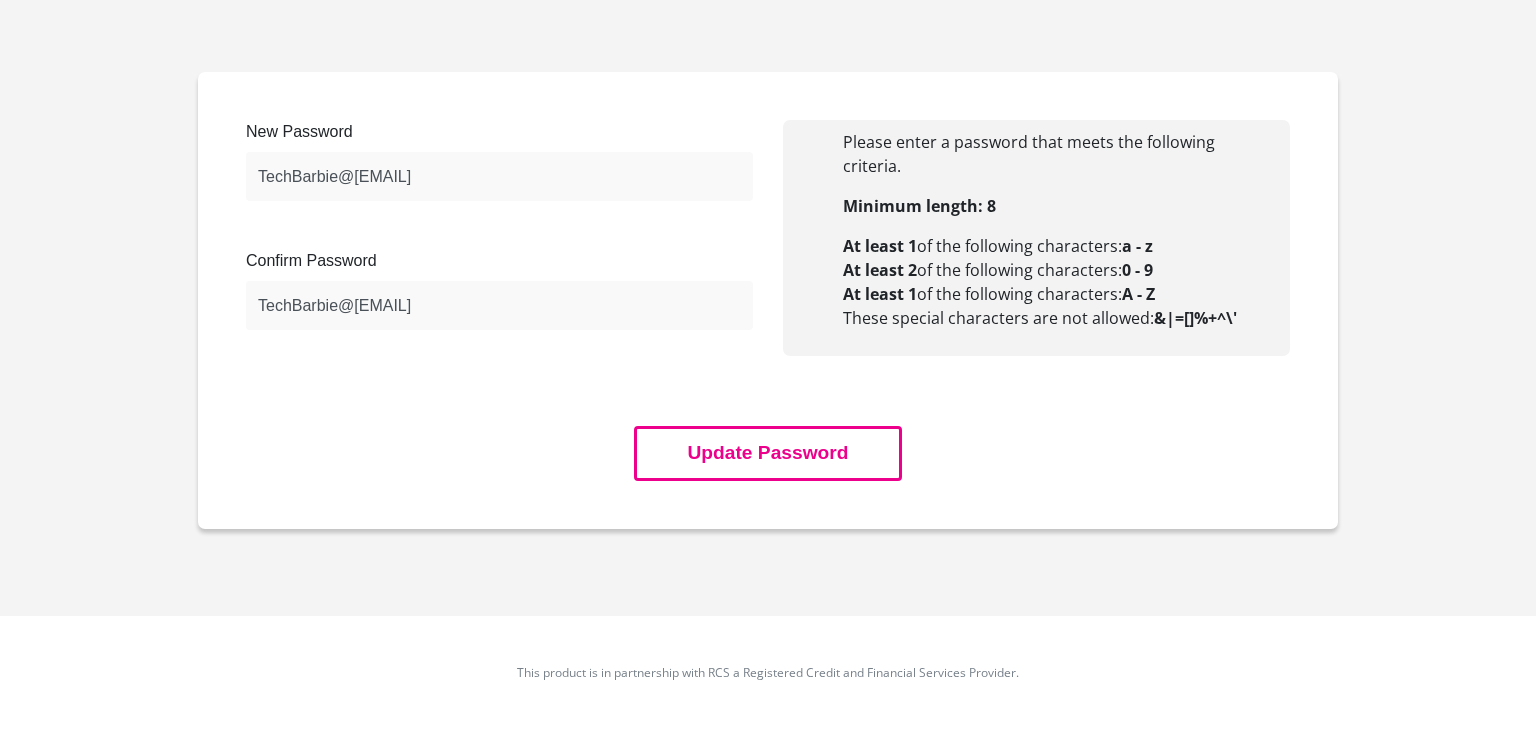 click on "Update Password" at bounding box center (767, 453) 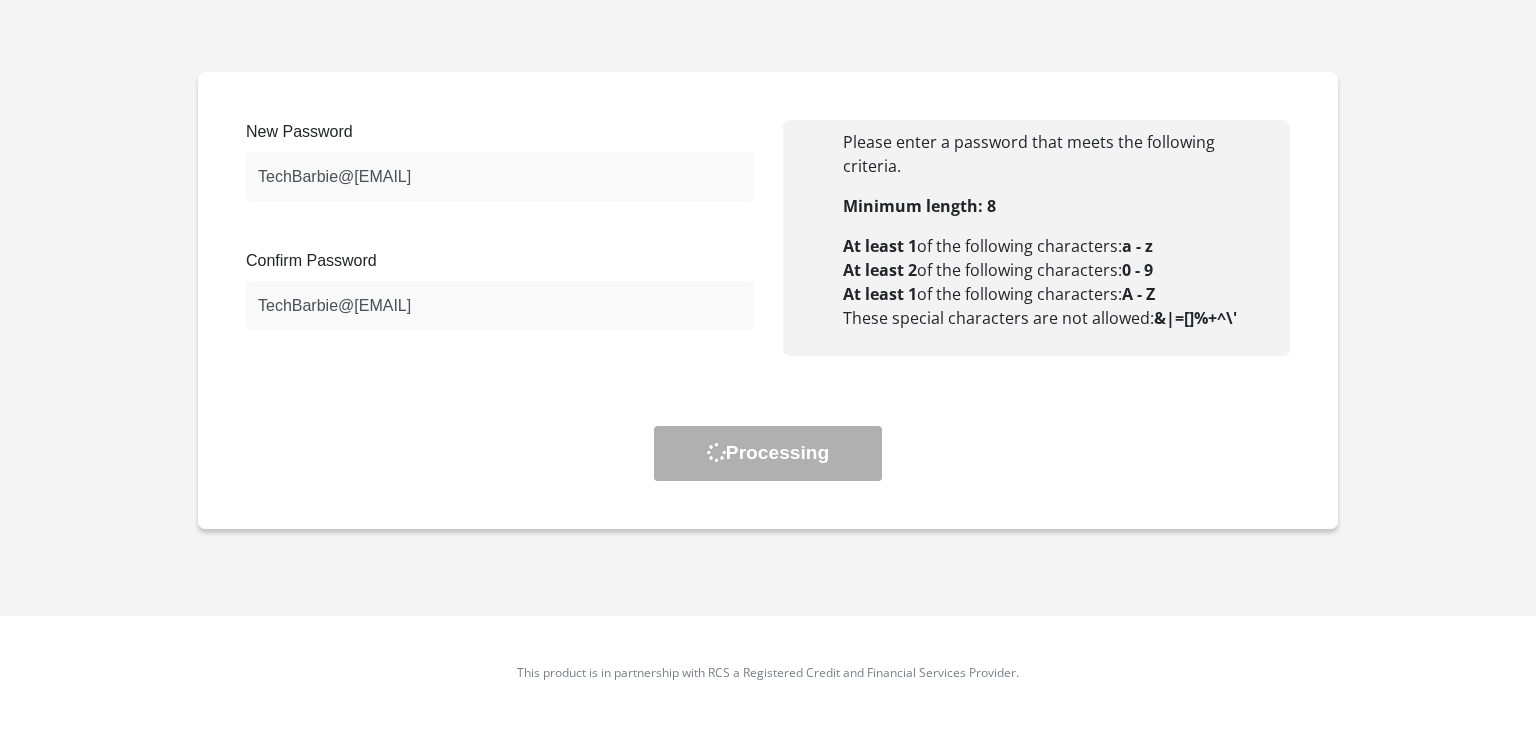scroll, scrollTop: 0, scrollLeft: 0, axis: both 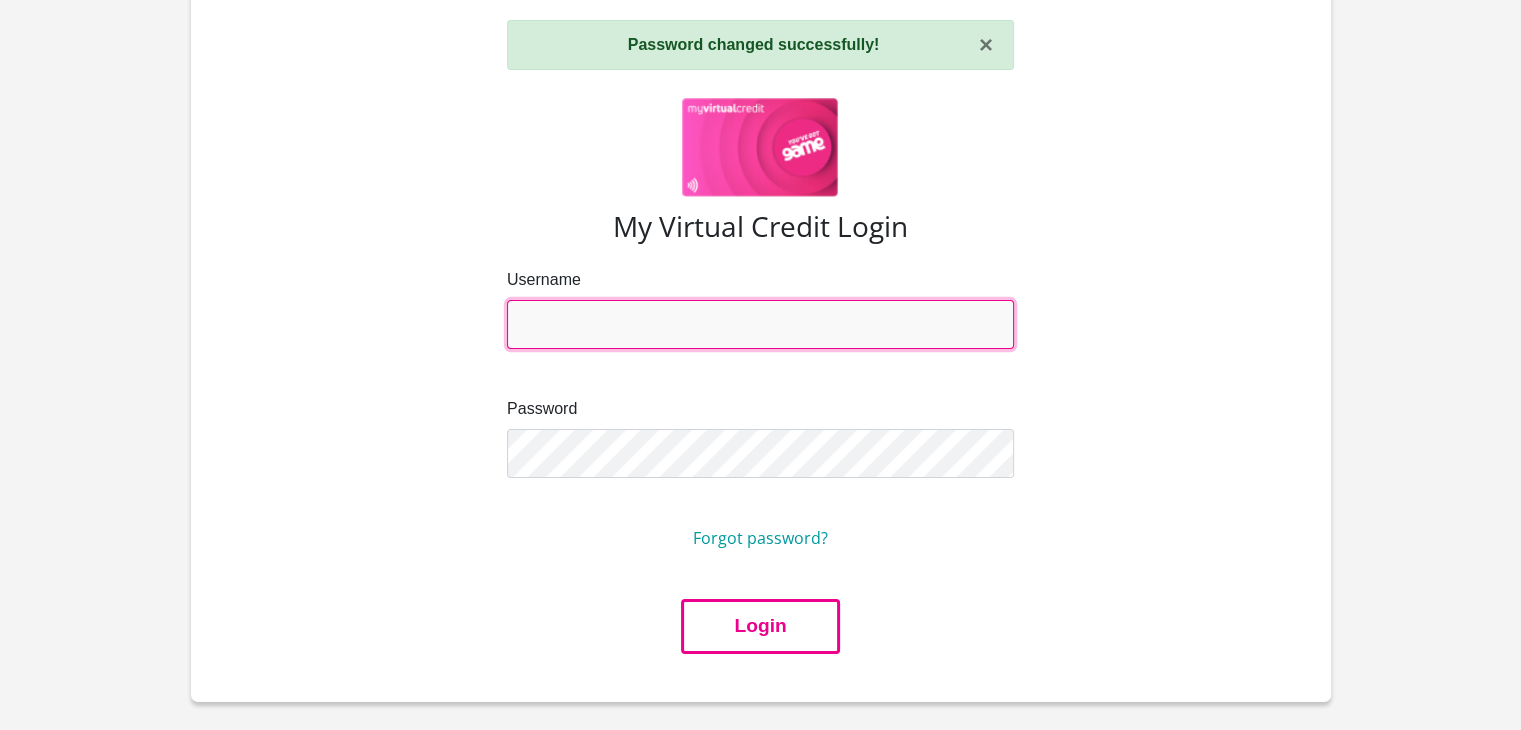 type on "[EMAIL]" 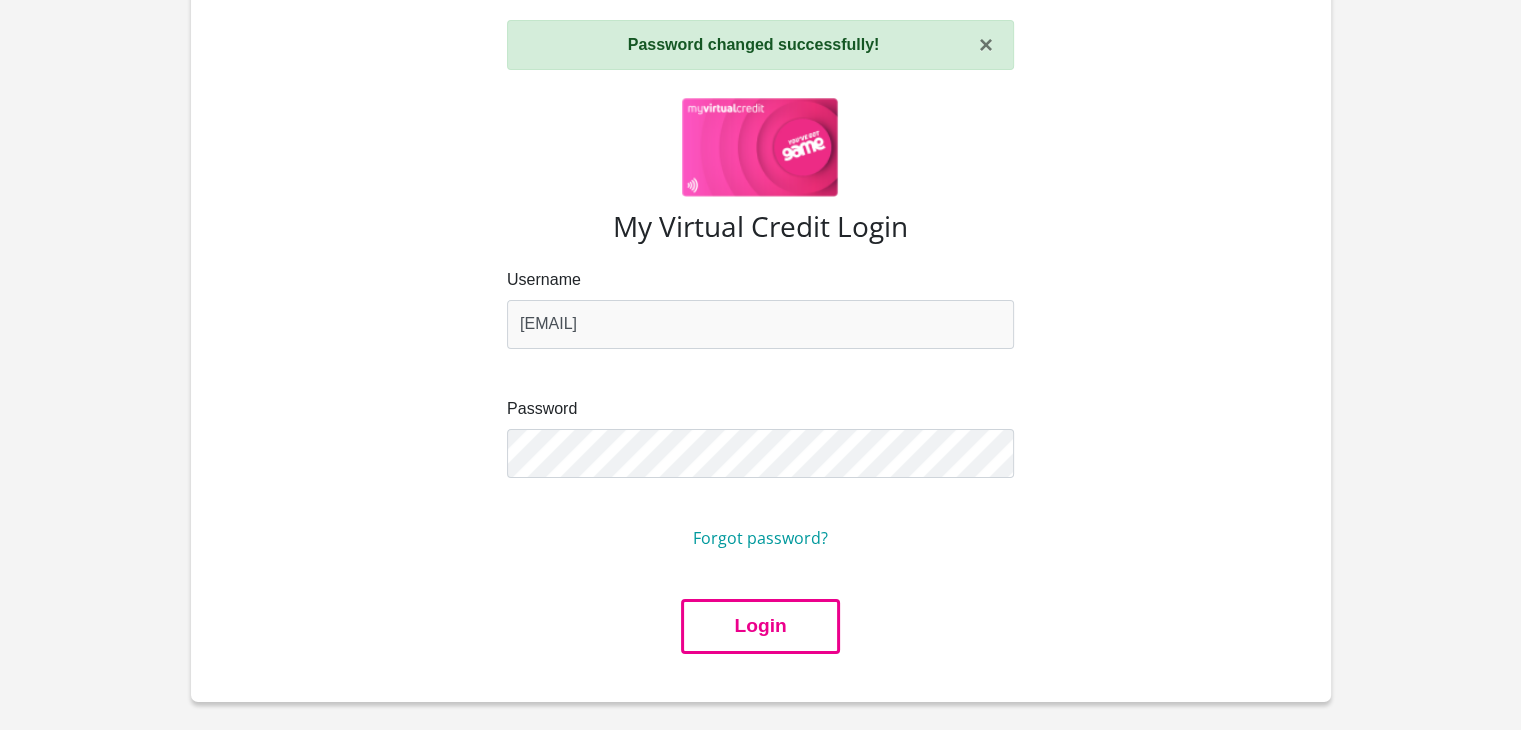 click on "Login" at bounding box center [760, 626] 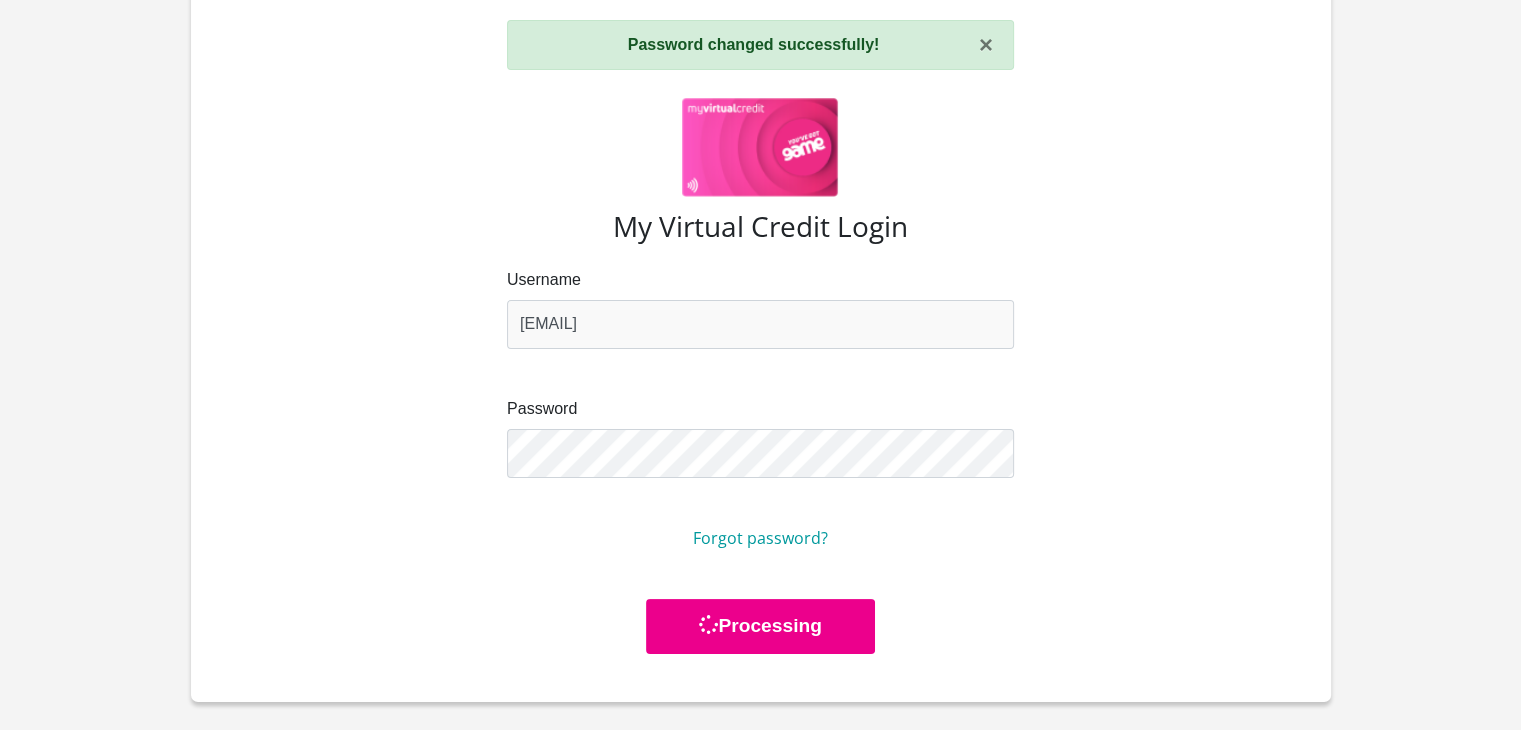 scroll, scrollTop: 0, scrollLeft: 0, axis: both 